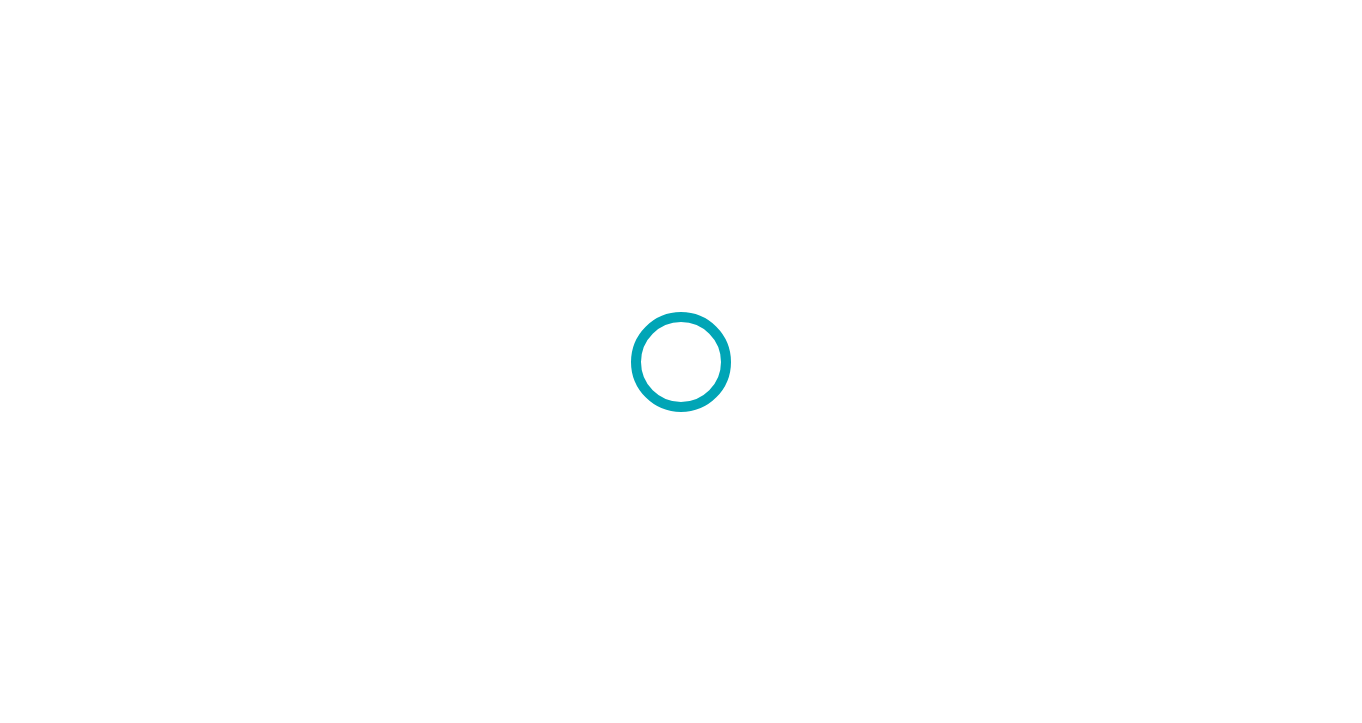 scroll, scrollTop: 0, scrollLeft: 0, axis: both 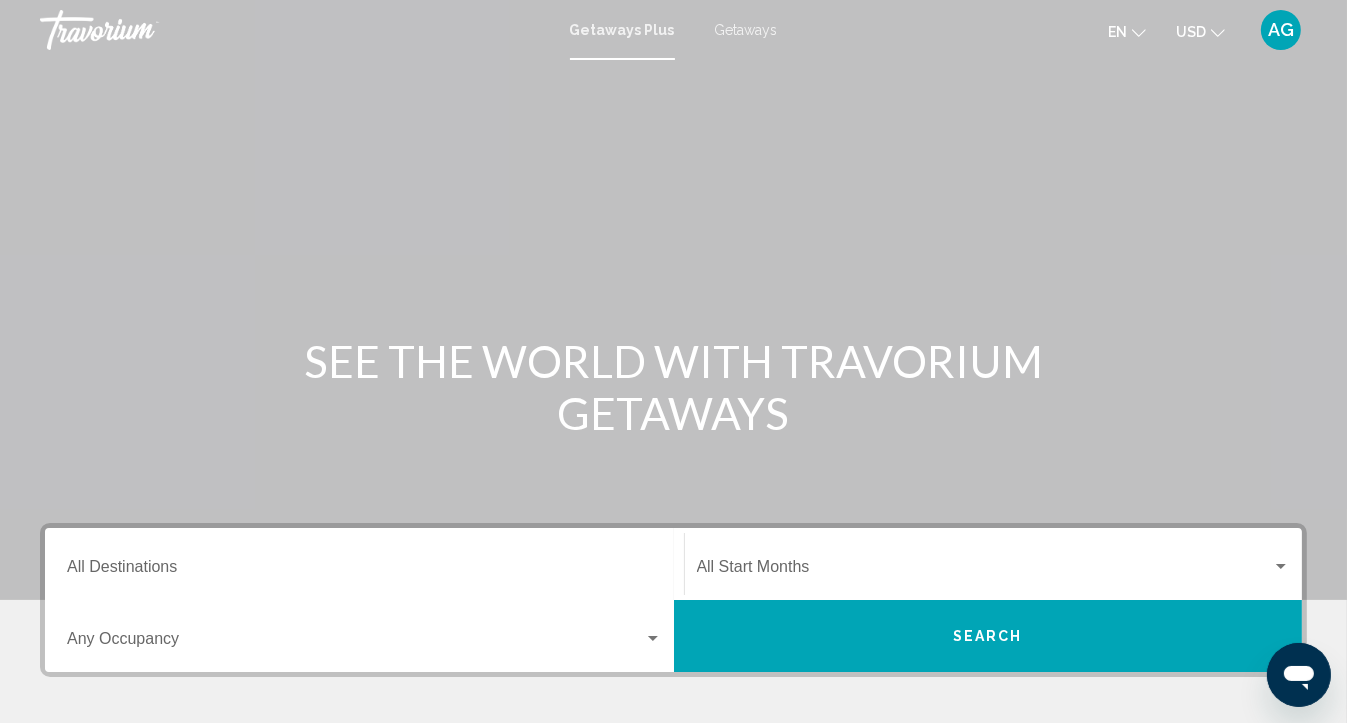 click on "Getaways" at bounding box center (746, 30) 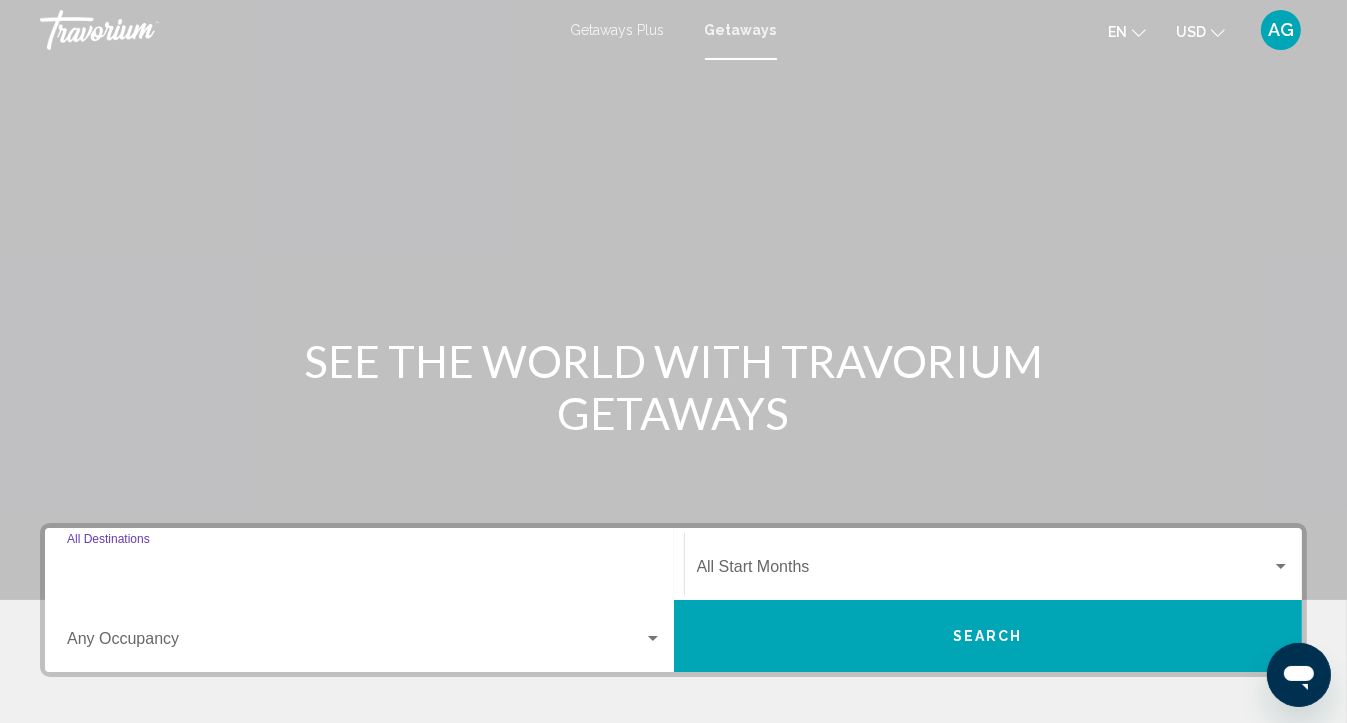 click on "Destination All Destinations" at bounding box center [364, 571] 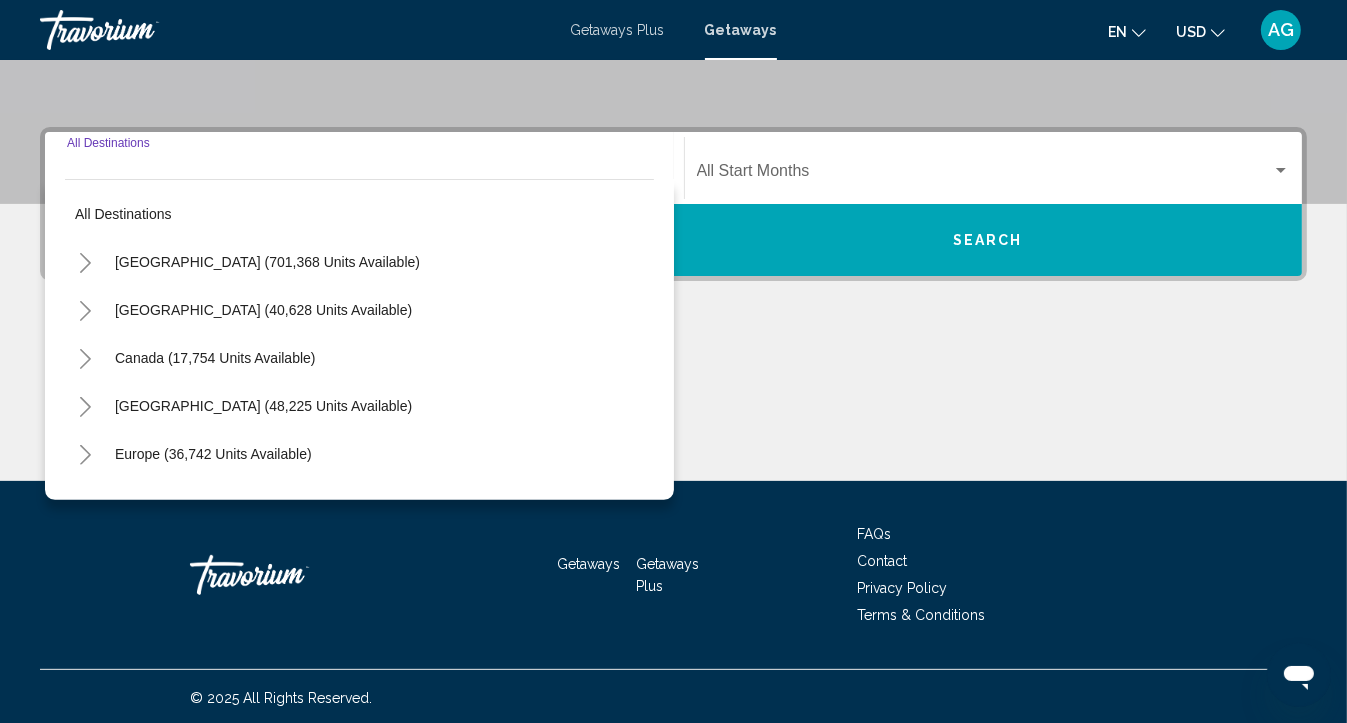 scroll, scrollTop: 398, scrollLeft: 0, axis: vertical 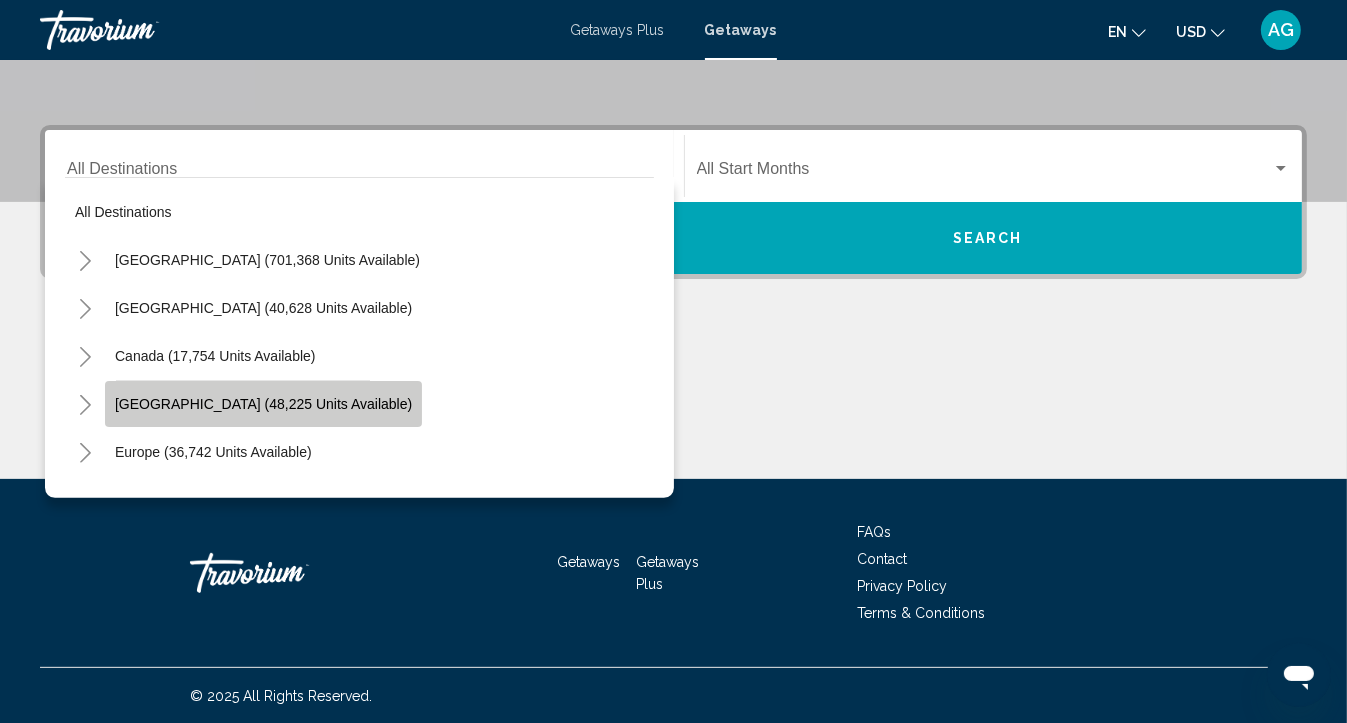 click on "[GEOGRAPHIC_DATA] (48,225 units available)" 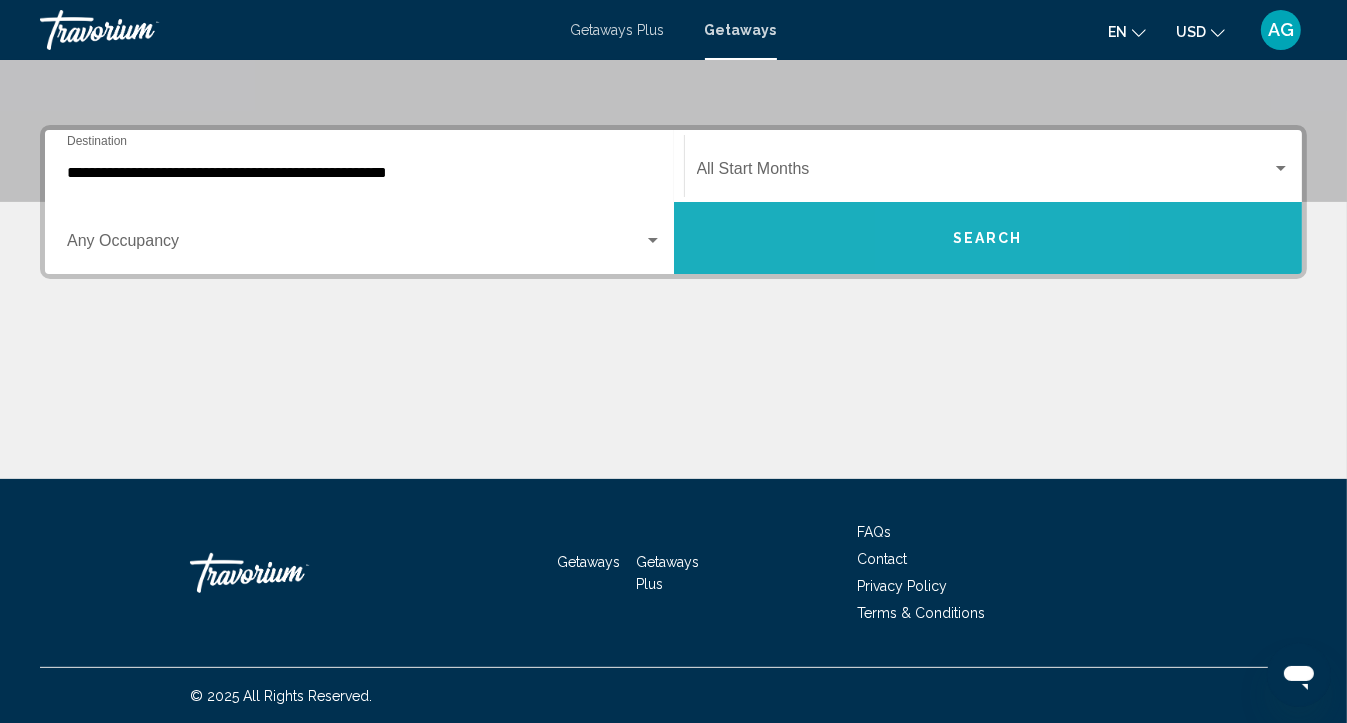 click on "Search" at bounding box center [988, 238] 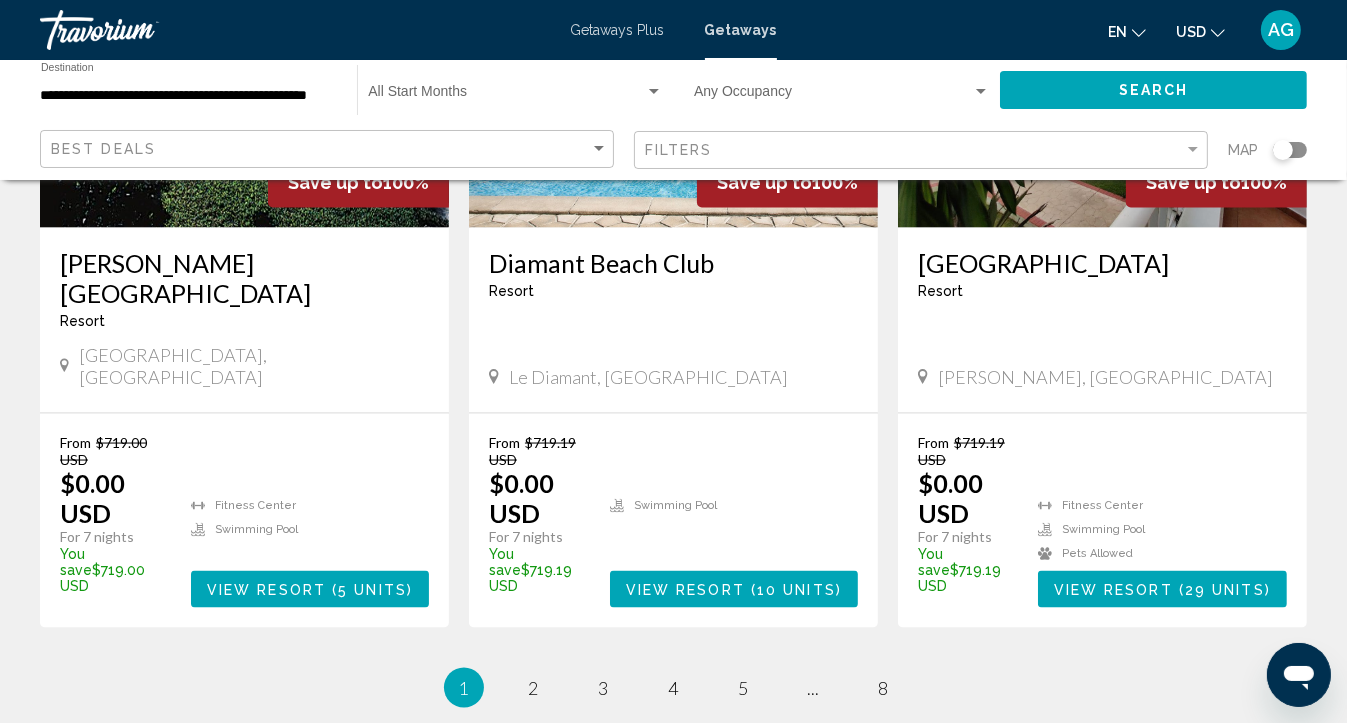 scroll, scrollTop: 2640, scrollLeft: 0, axis: vertical 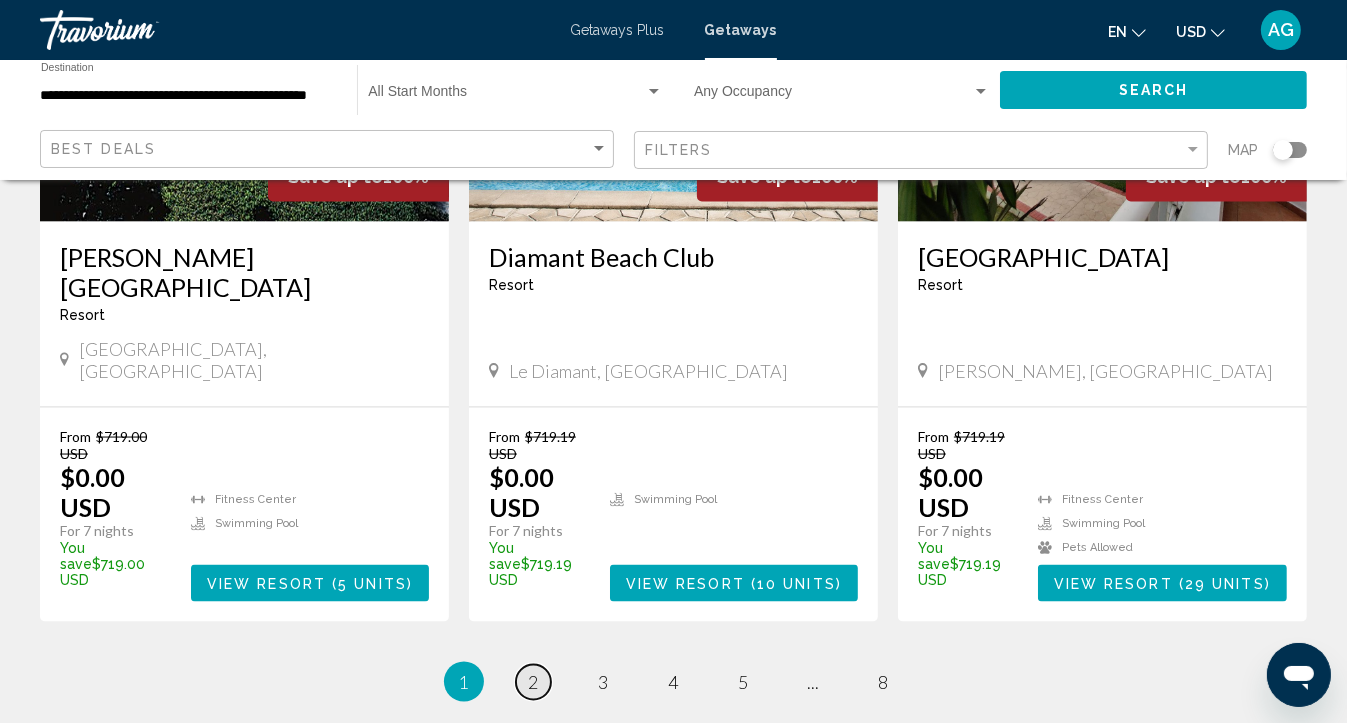 click on "2" at bounding box center [534, 682] 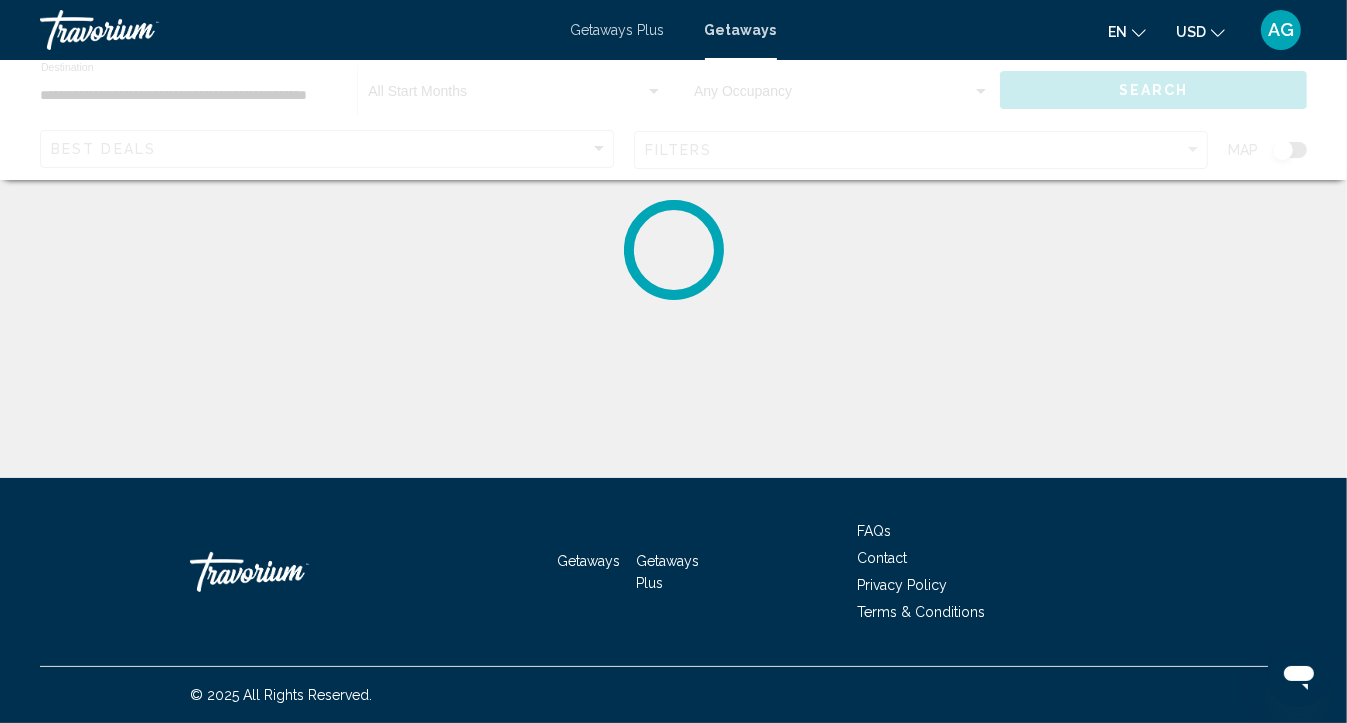 scroll, scrollTop: 0, scrollLeft: 0, axis: both 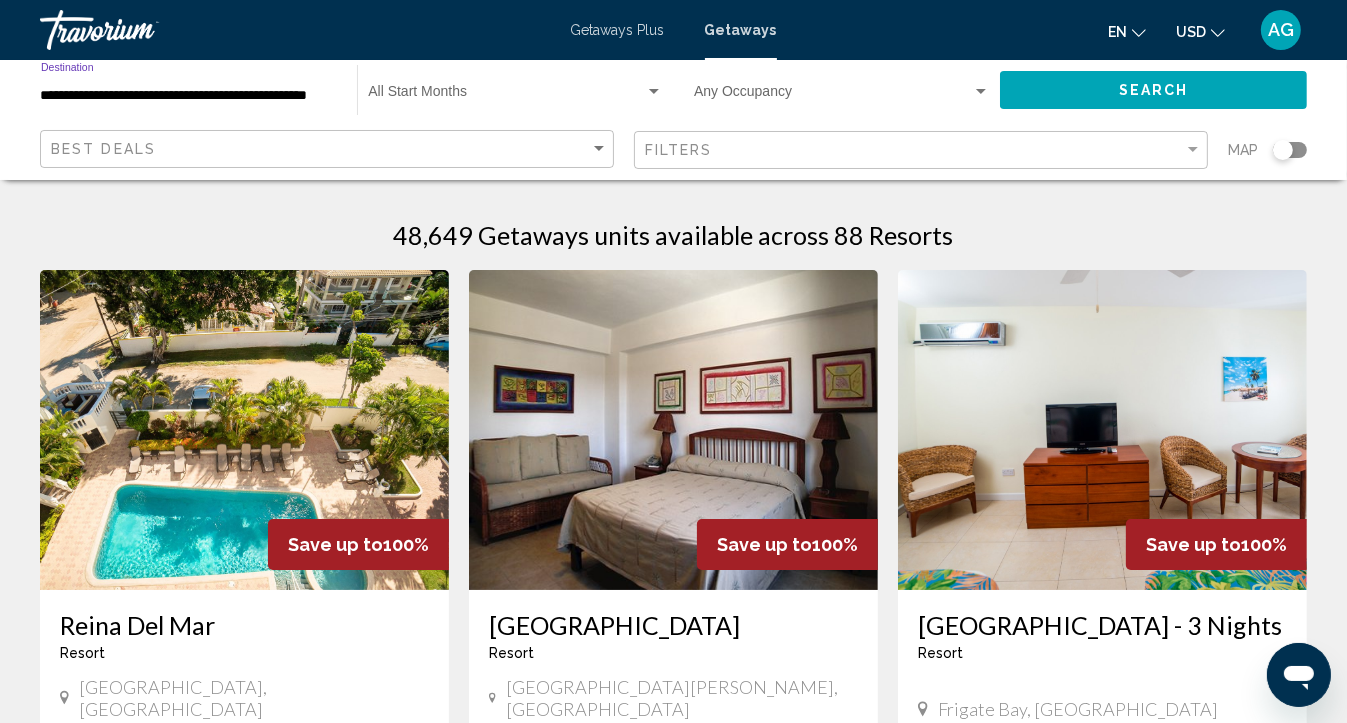 click on "**********" at bounding box center [189, 96] 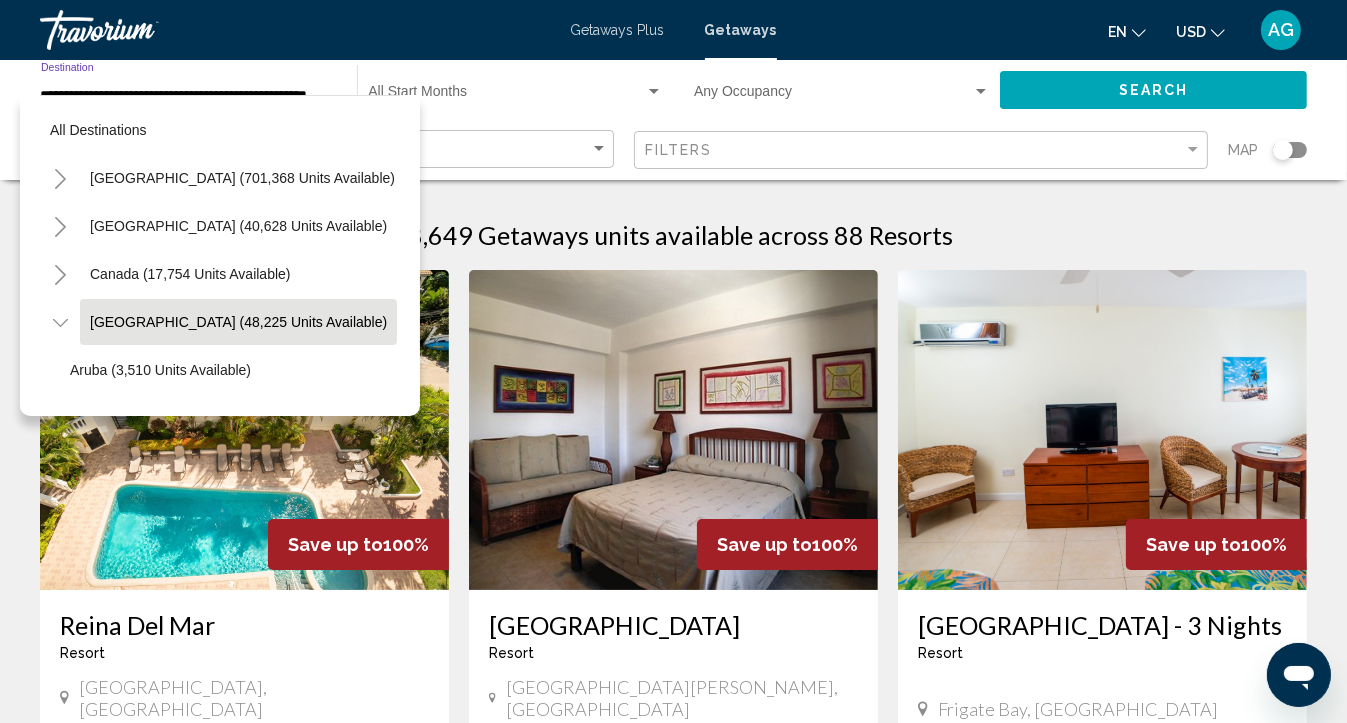 scroll, scrollTop: 78, scrollLeft: 40, axis: both 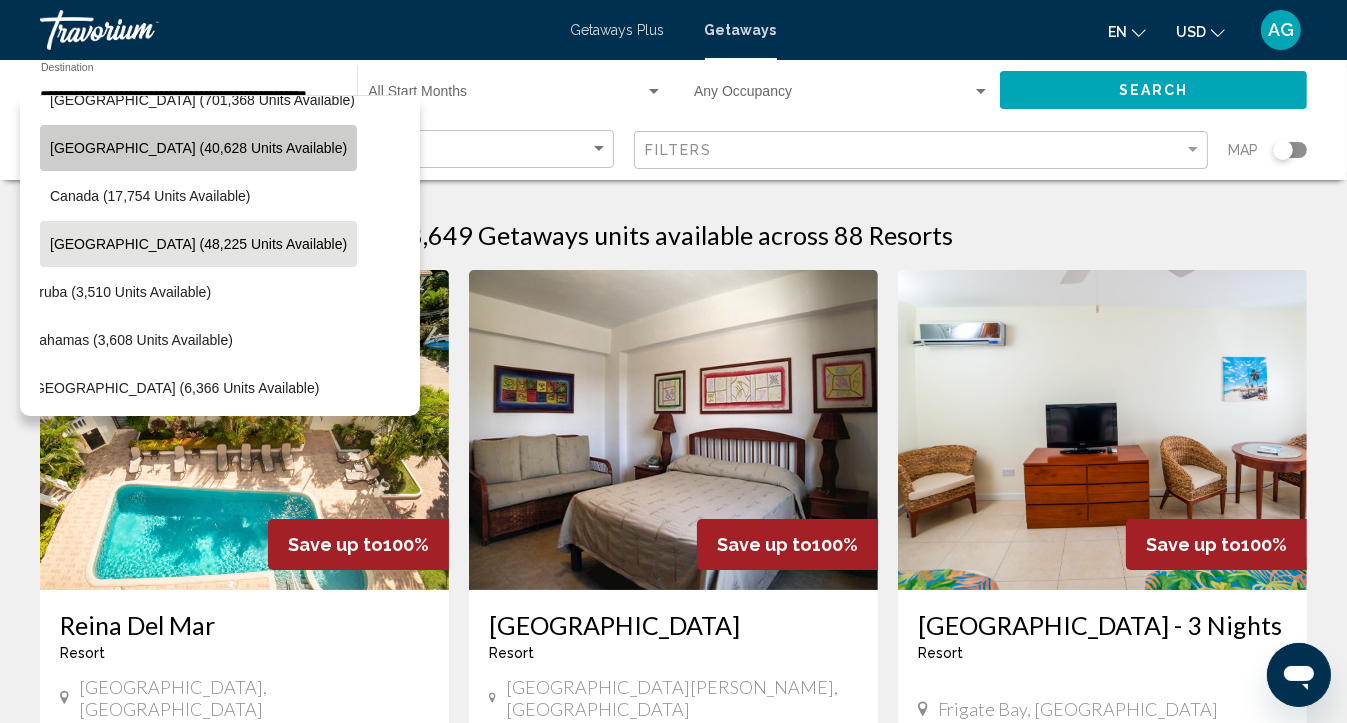 click on "[GEOGRAPHIC_DATA] (40,628 units available)" 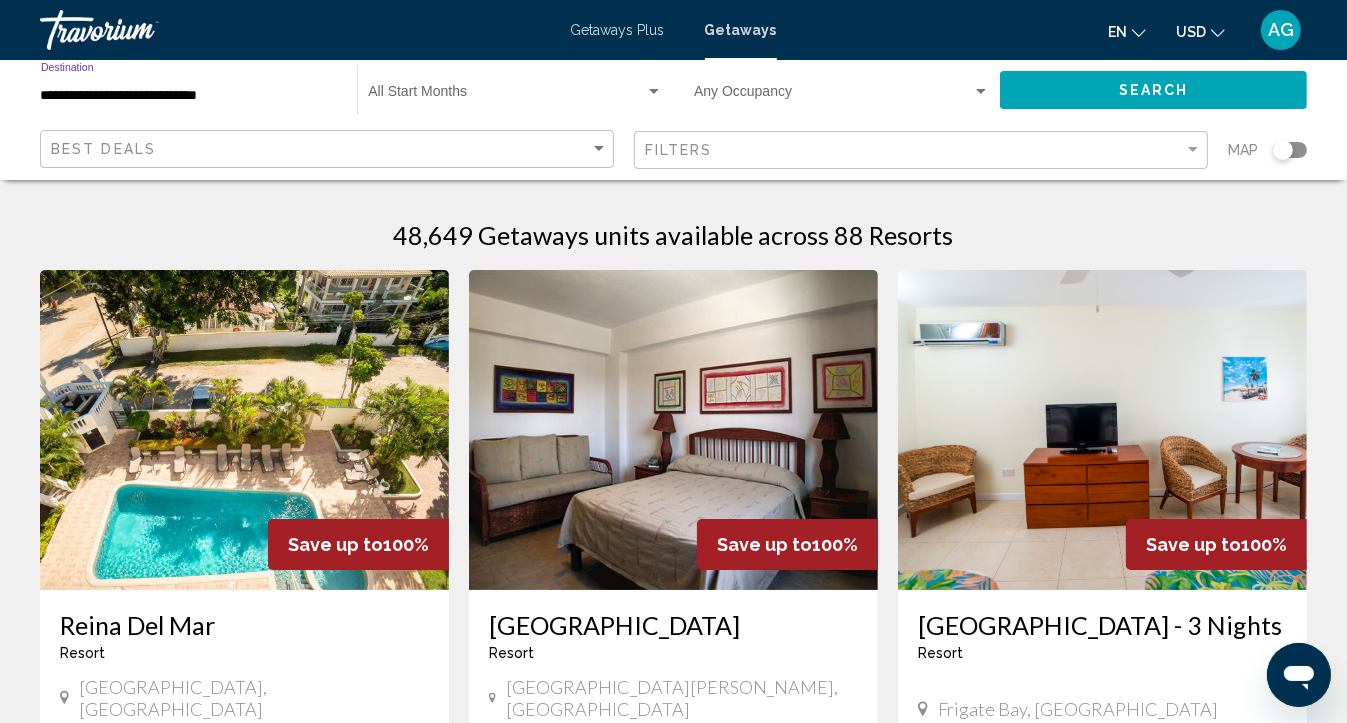 click on "**********" at bounding box center [189, 96] 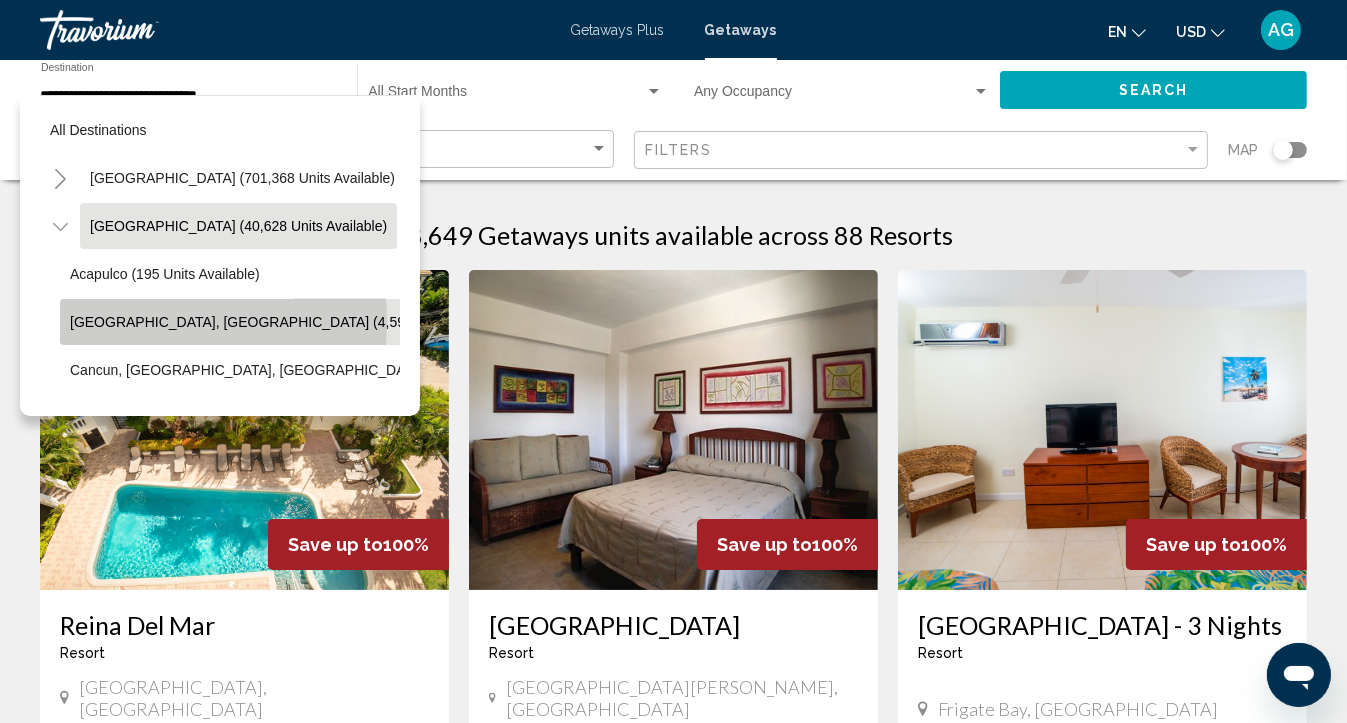 click on "[GEOGRAPHIC_DATA], [GEOGRAPHIC_DATA] (4,592 units available)" 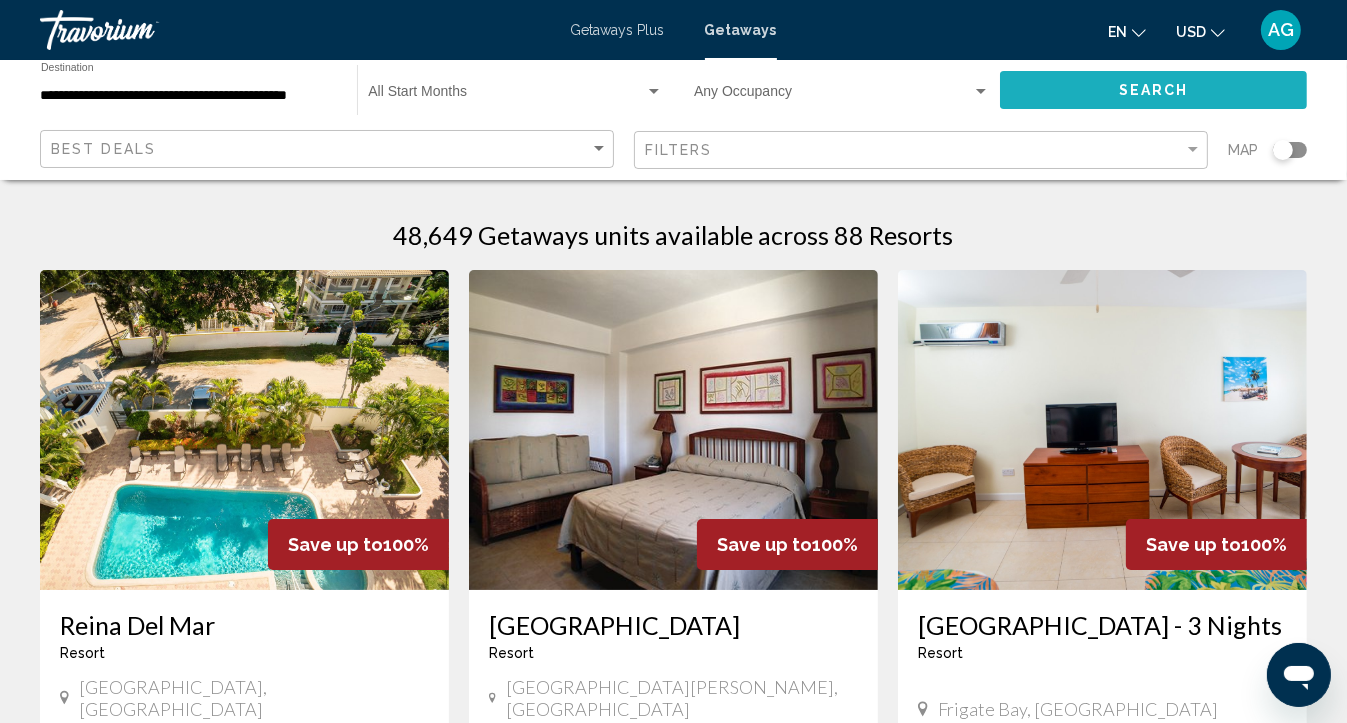 click on "Search" 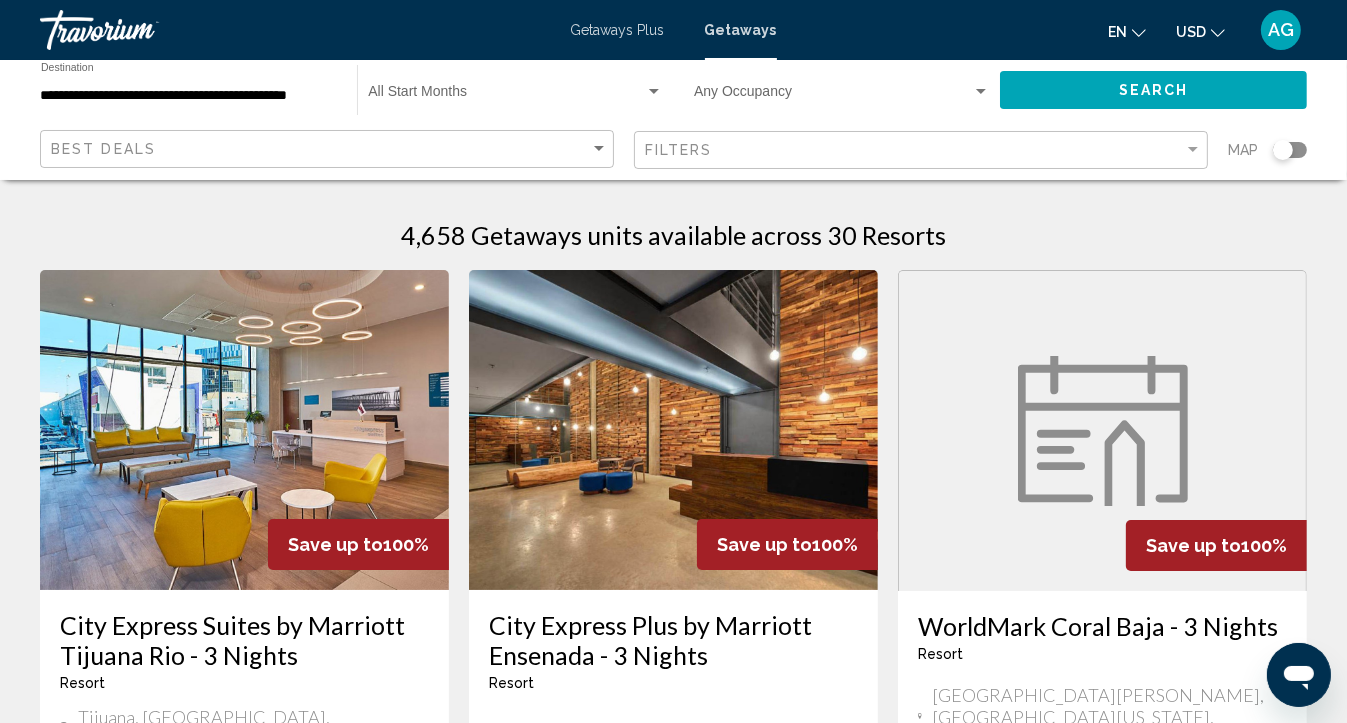 type 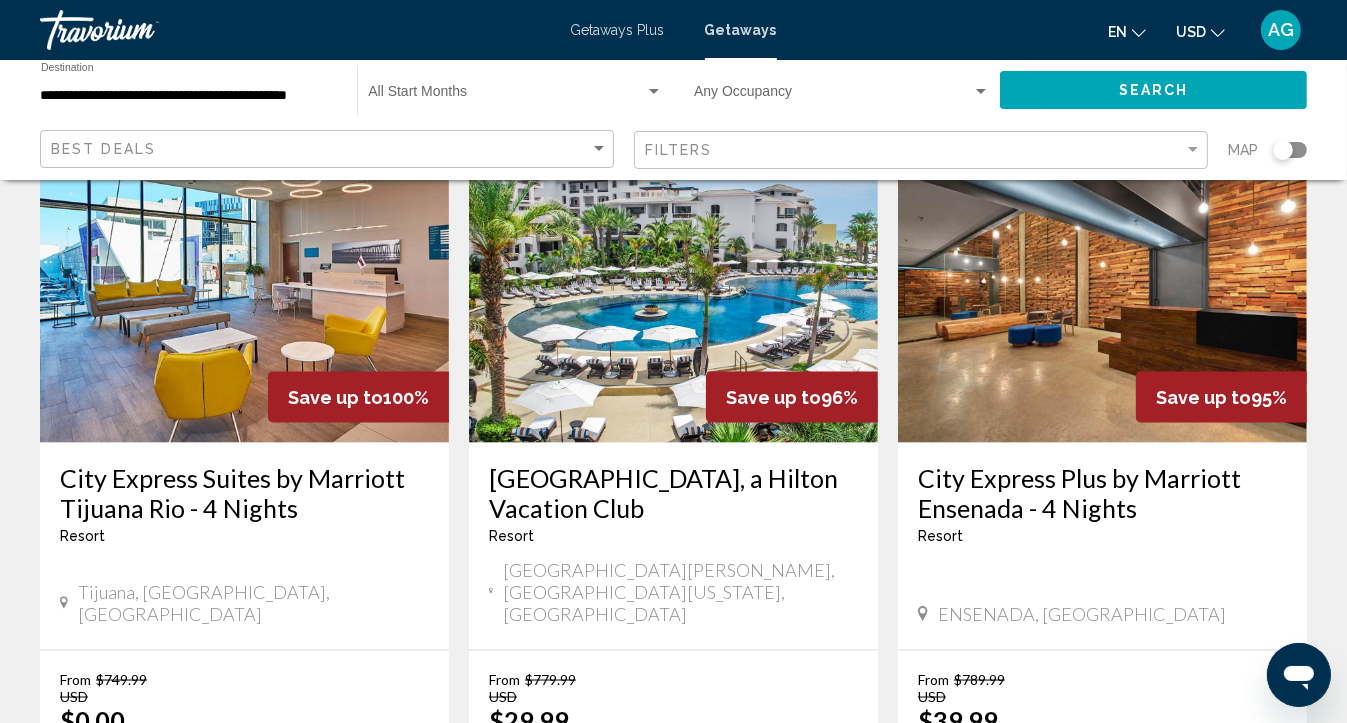 scroll, scrollTop: 2520, scrollLeft: 0, axis: vertical 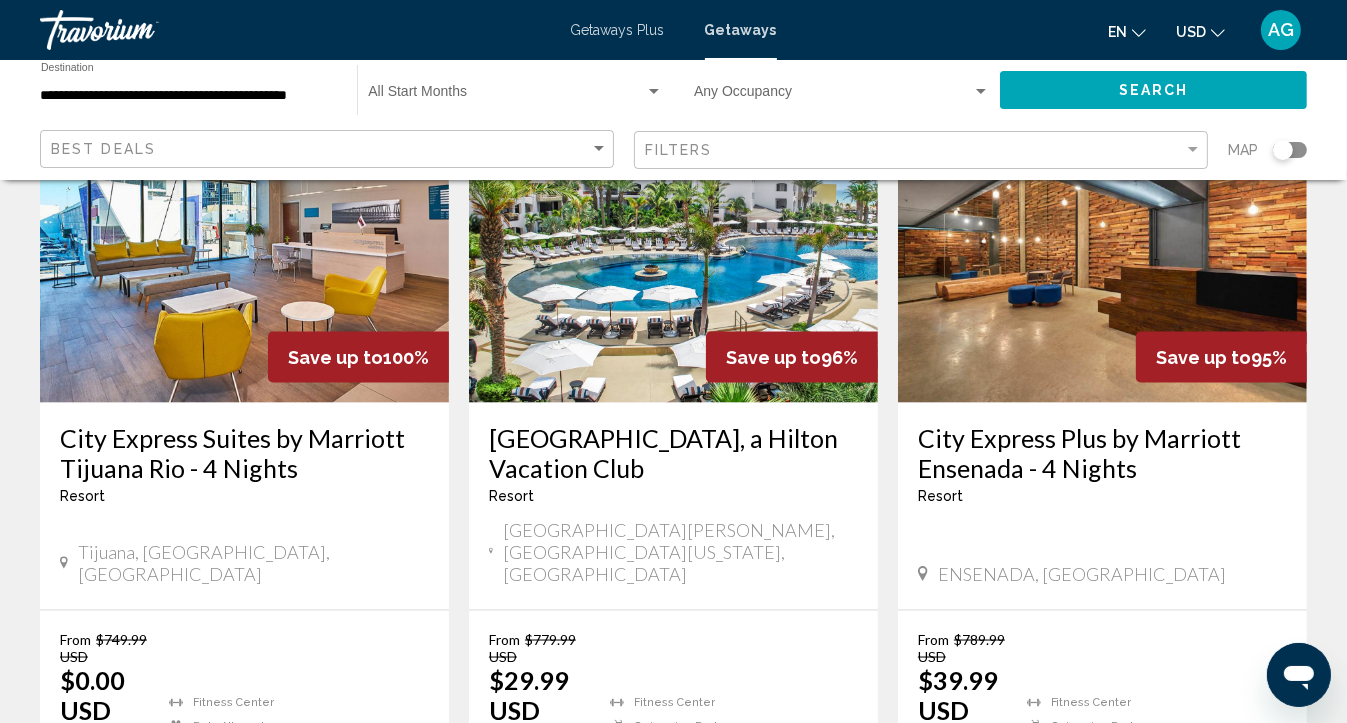 click on "View Resort" at bounding box center [685, 787] 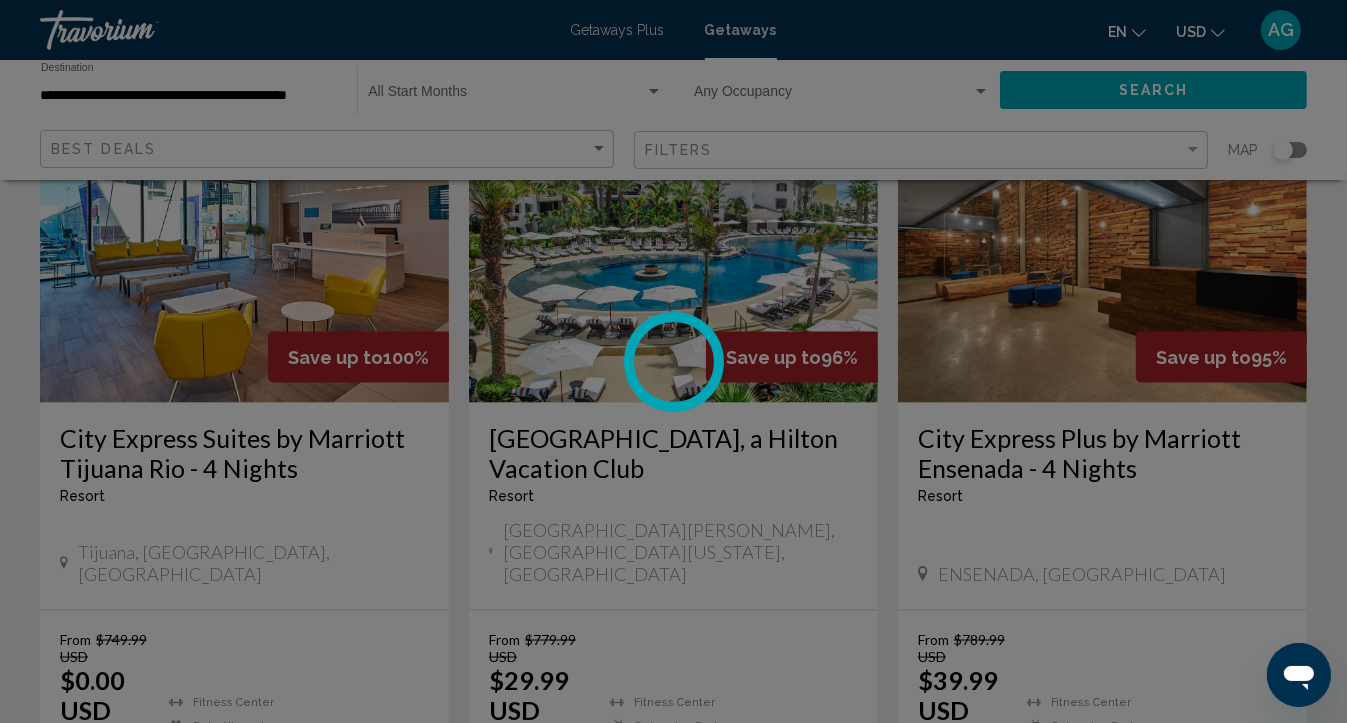 scroll, scrollTop: 173, scrollLeft: 0, axis: vertical 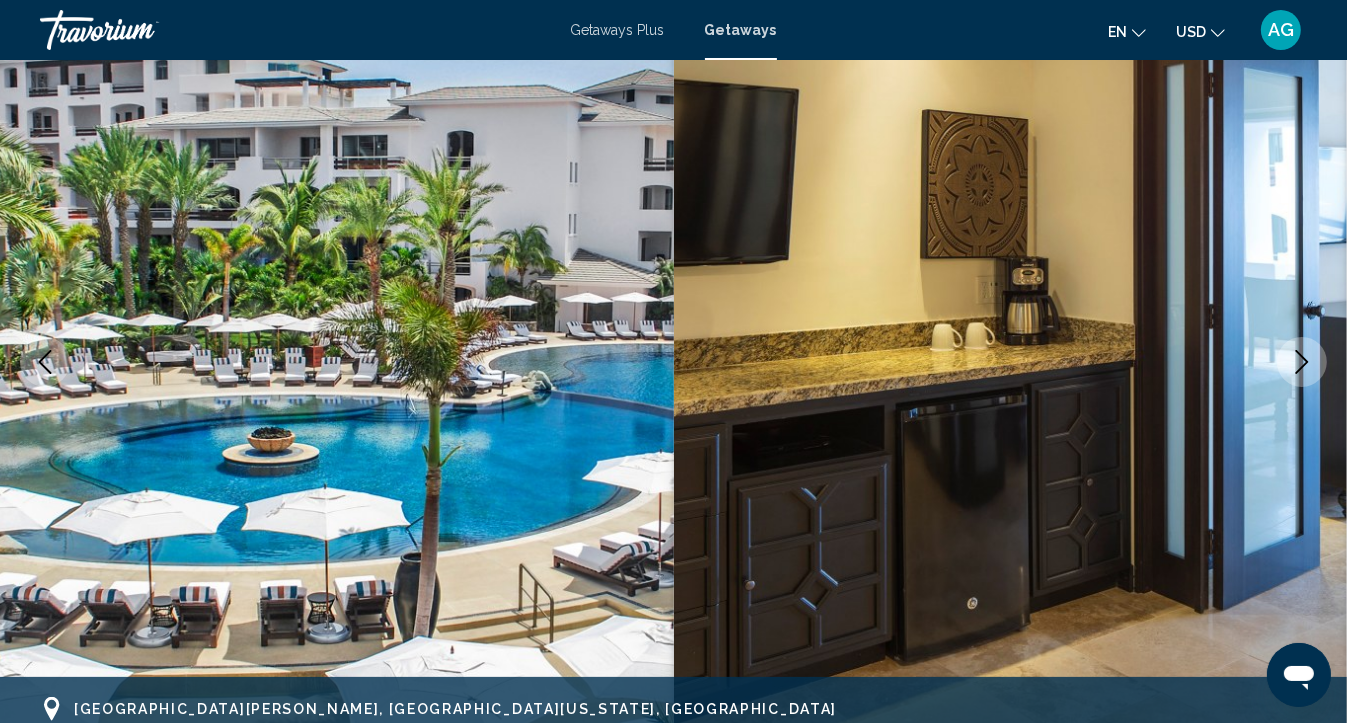 type 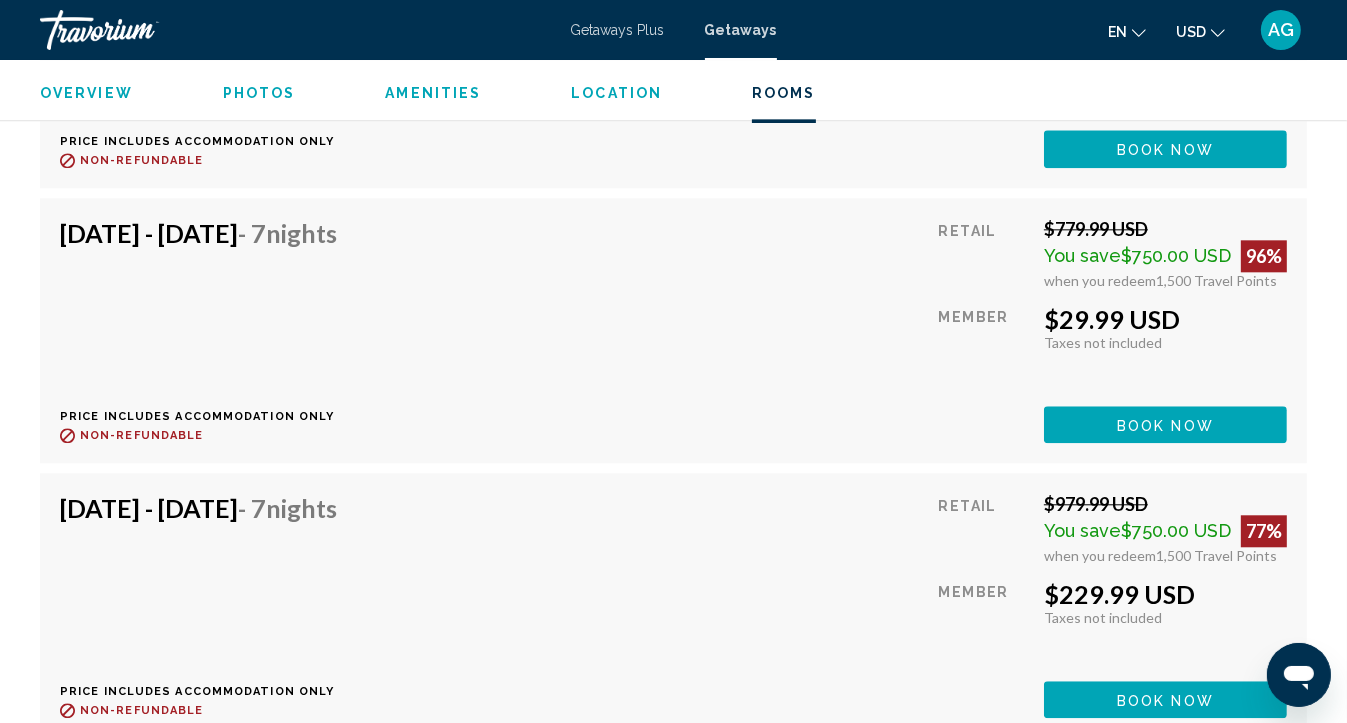 scroll, scrollTop: 4253, scrollLeft: 0, axis: vertical 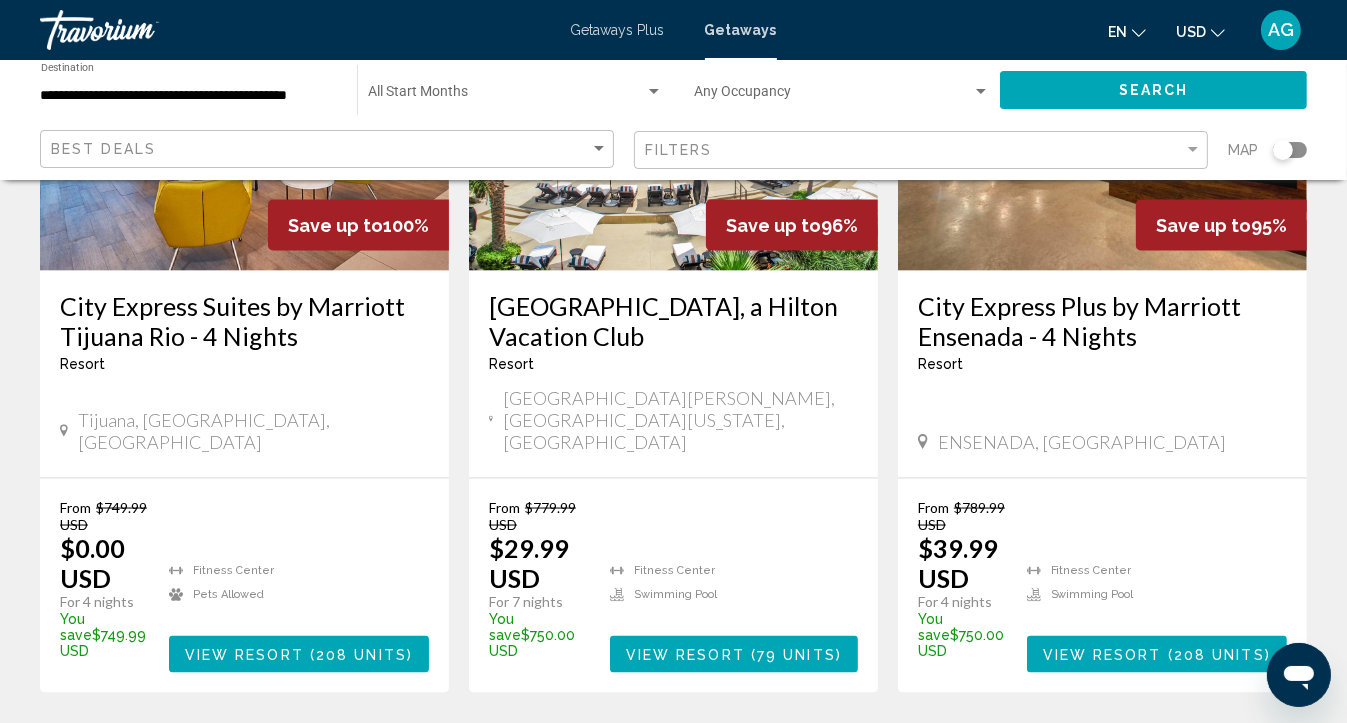 click on "page  2" at bounding box center (673, 753) 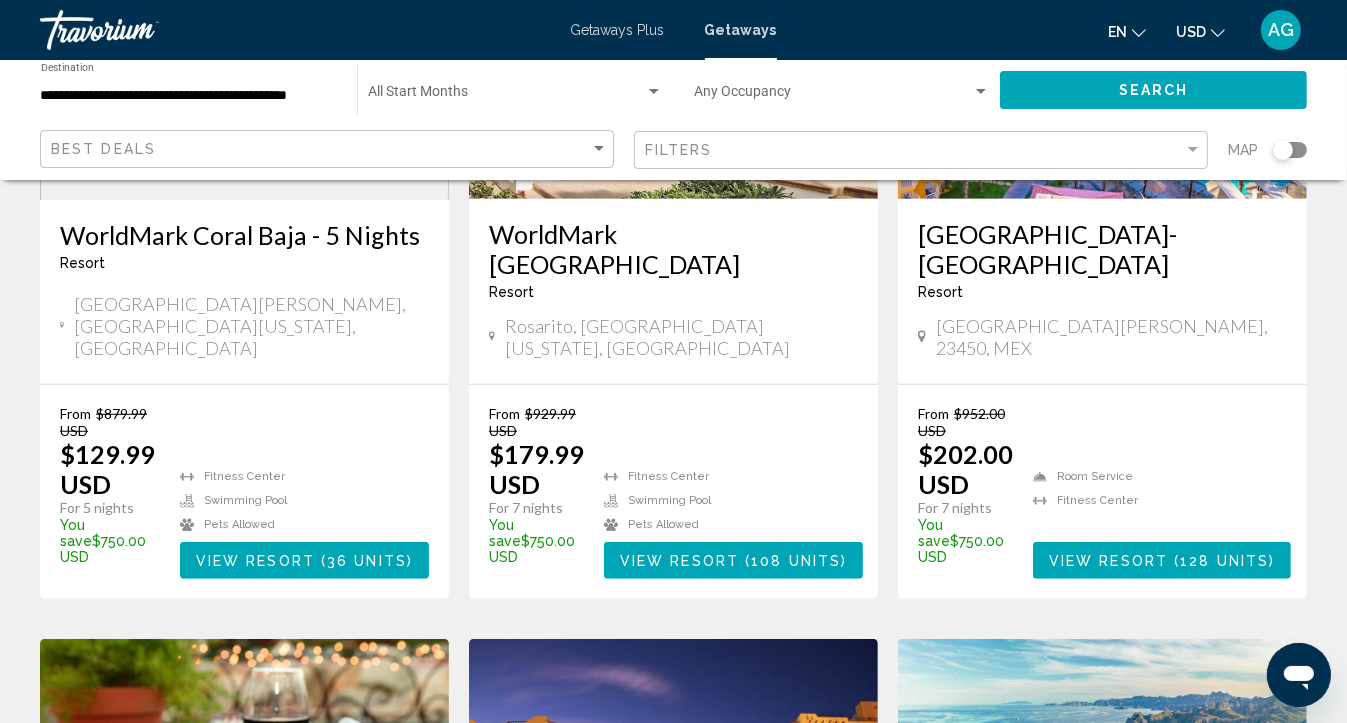 scroll, scrollTop: 1200, scrollLeft: 0, axis: vertical 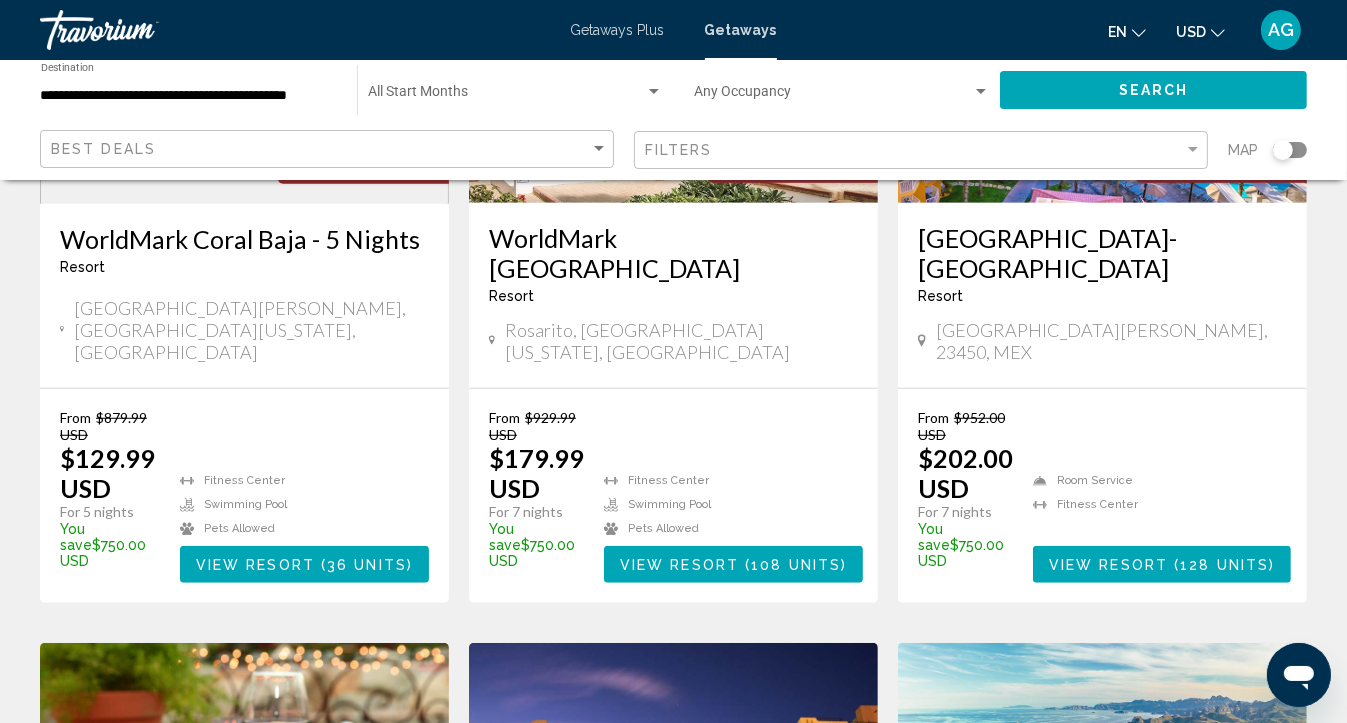 click on "128 units" at bounding box center [1224, 565] 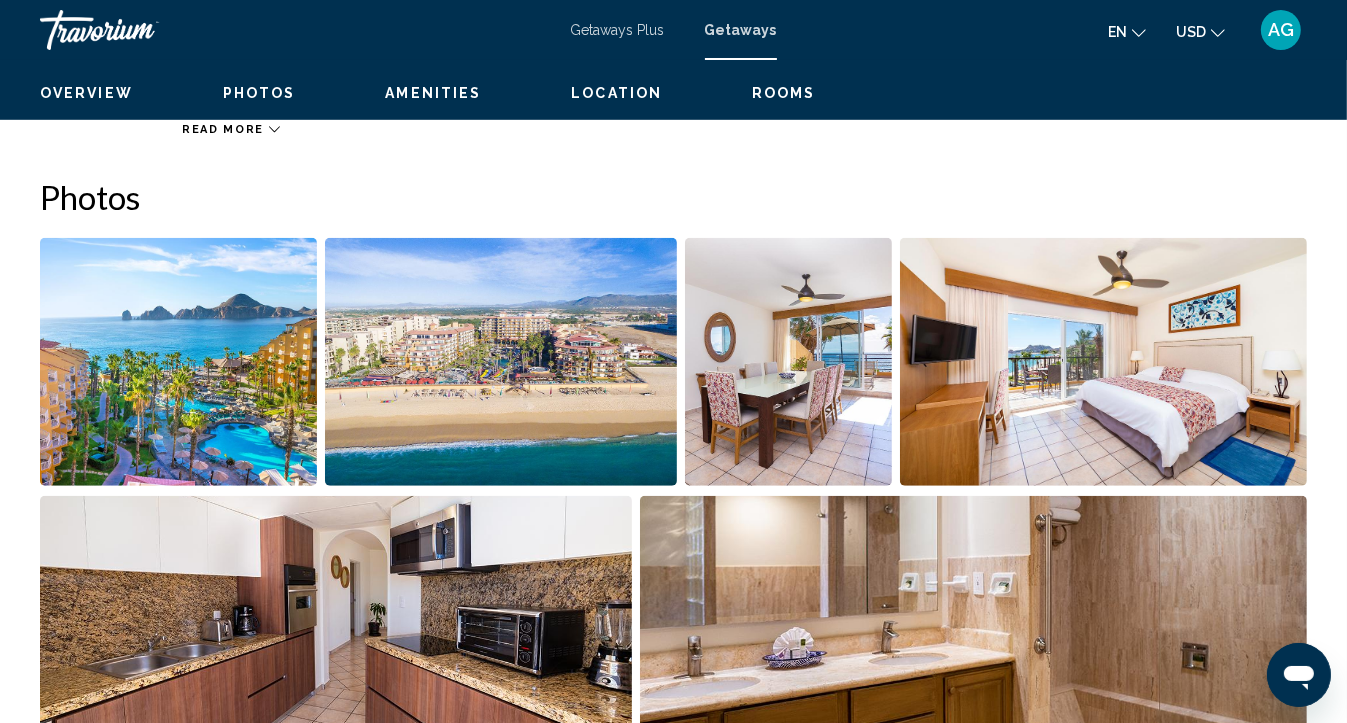 scroll, scrollTop: 173, scrollLeft: 0, axis: vertical 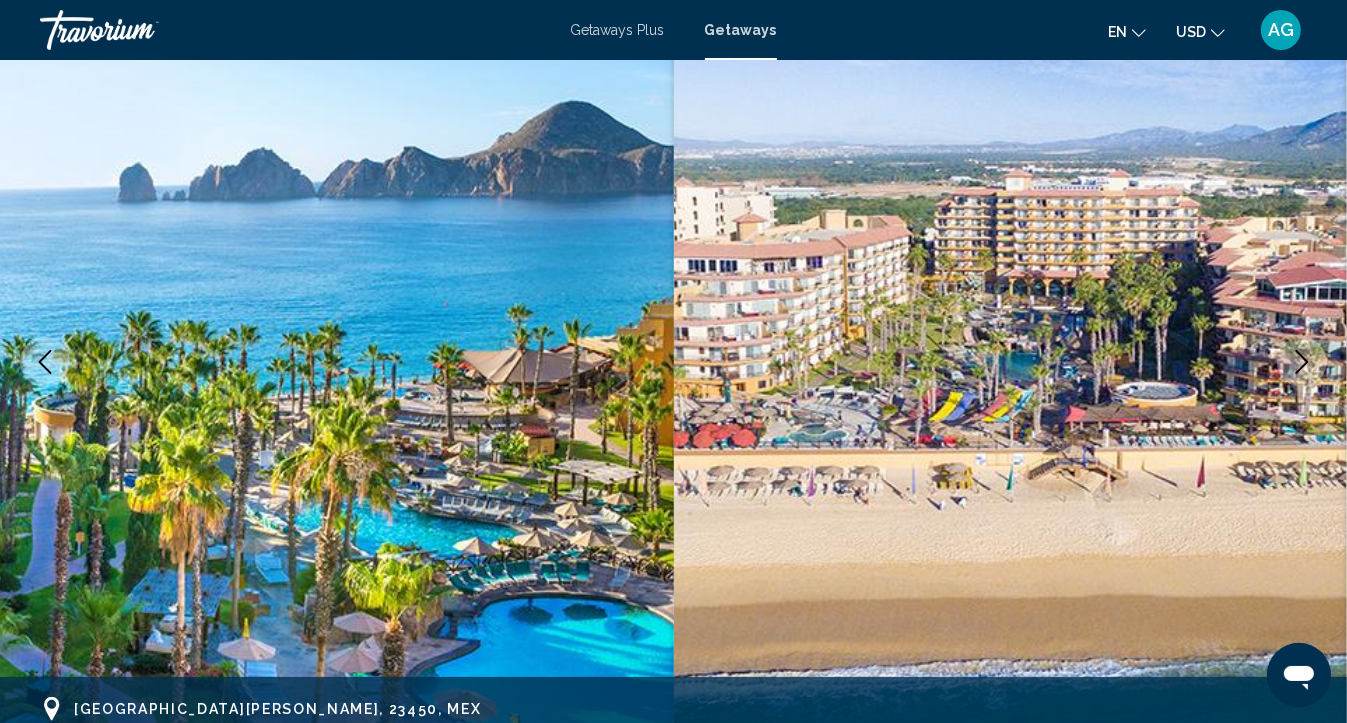 type 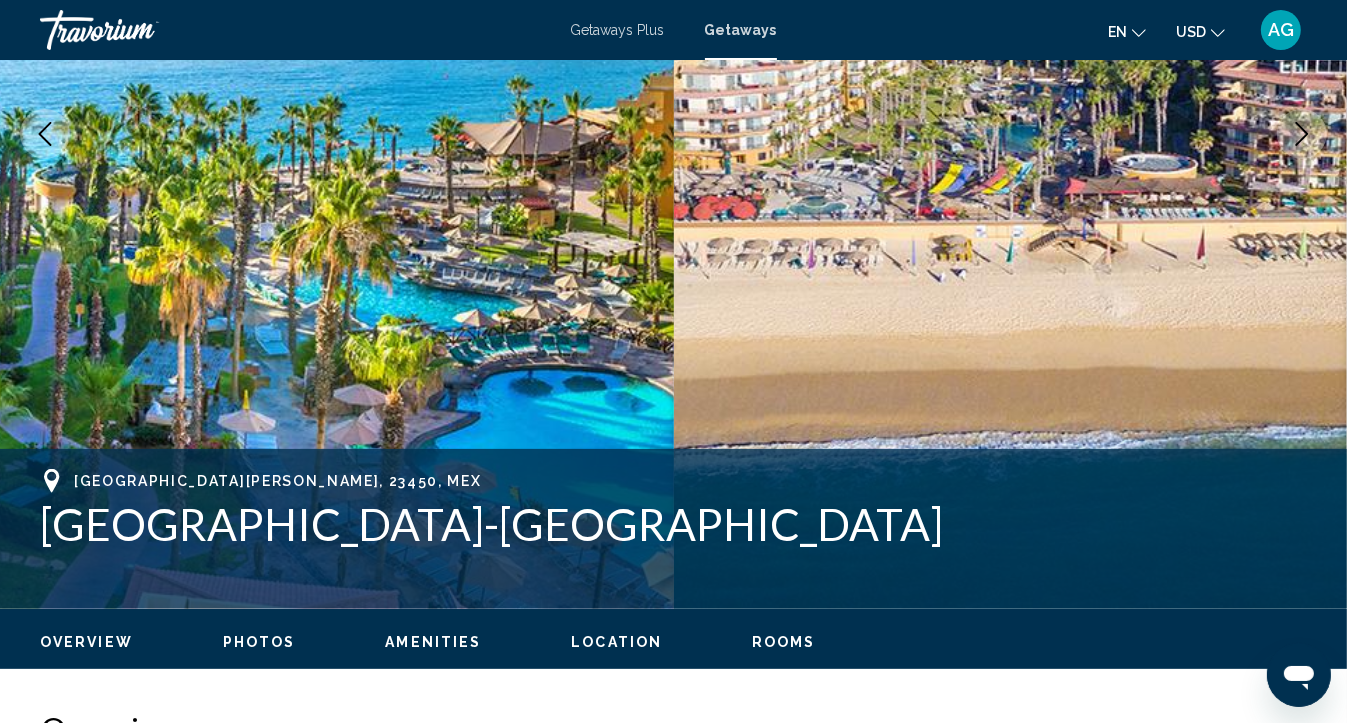 scroll, scrollTop: 333, scrollLeft: 0, axis: vertical 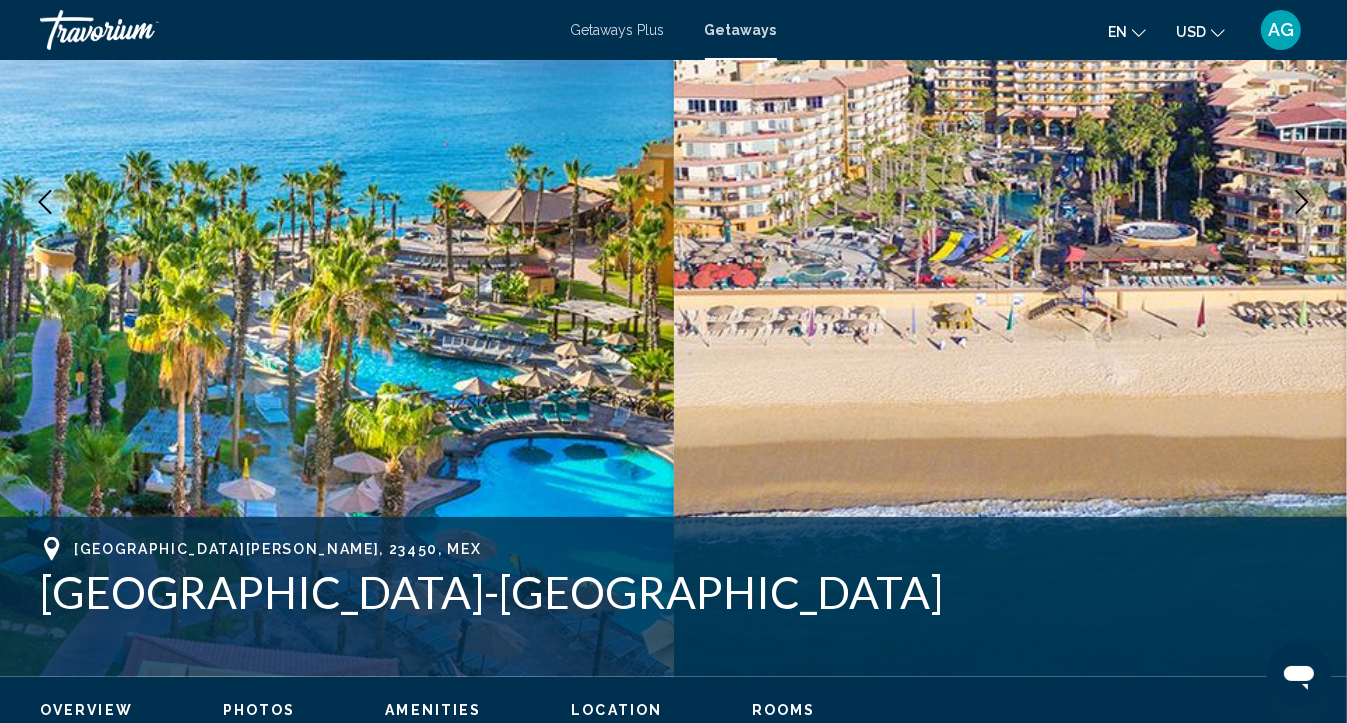 click 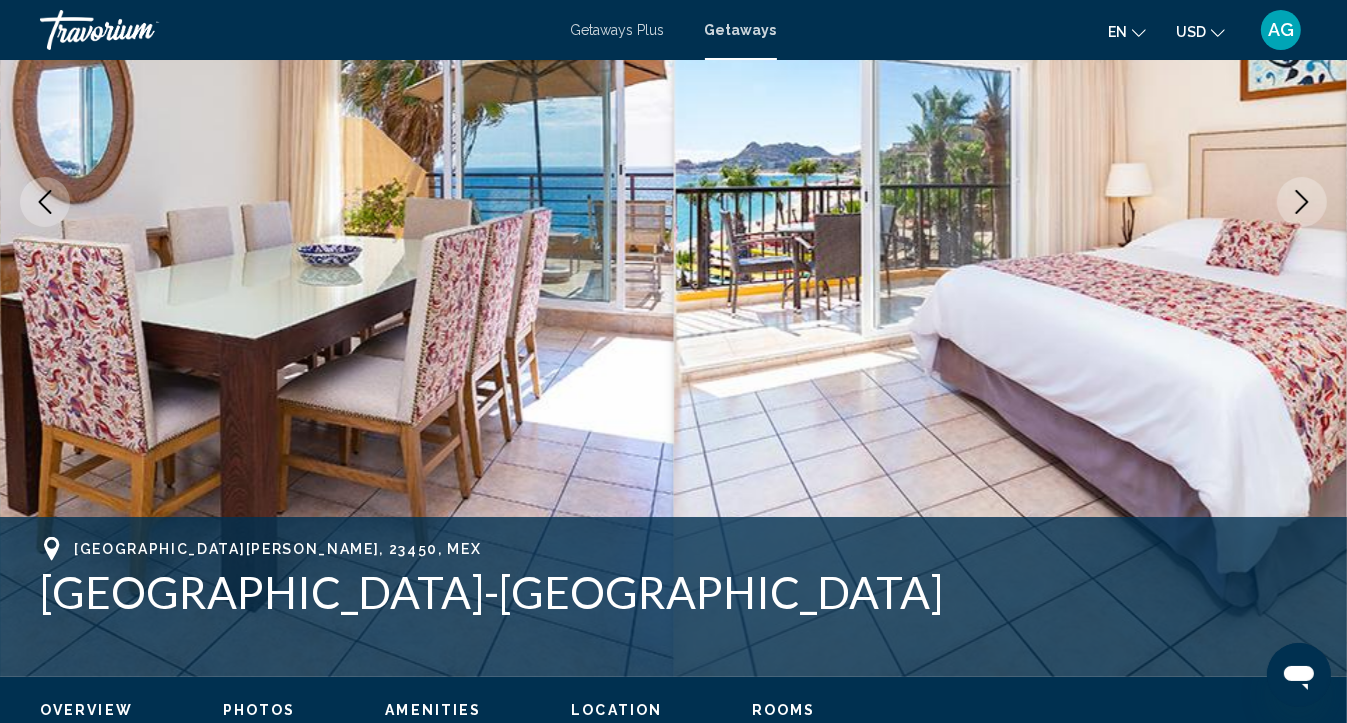 click 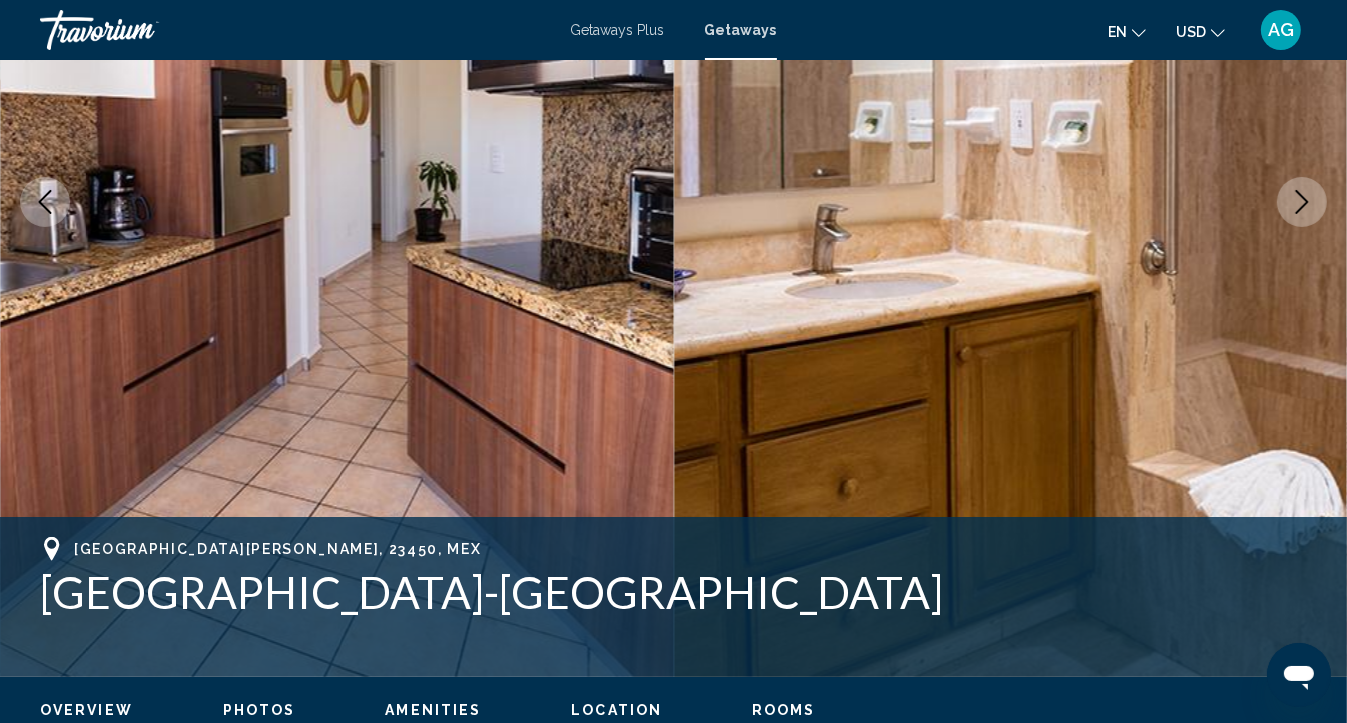 click 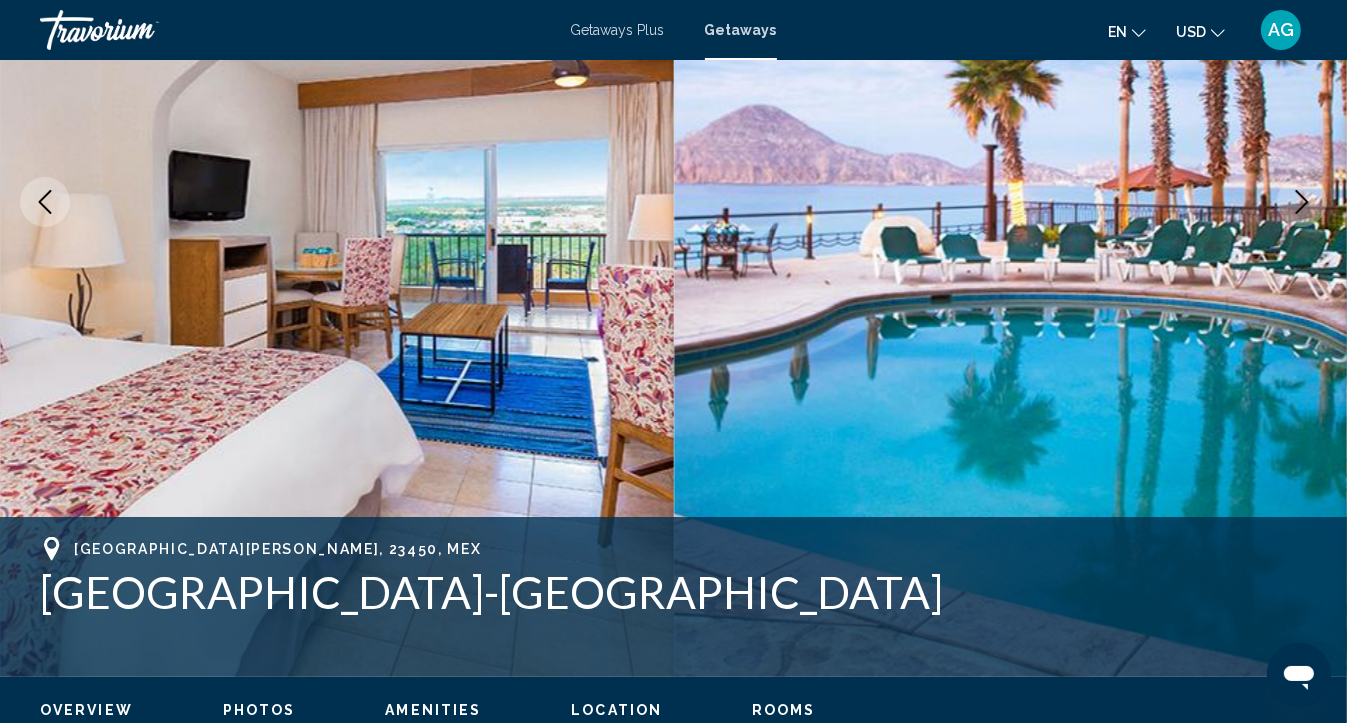 click 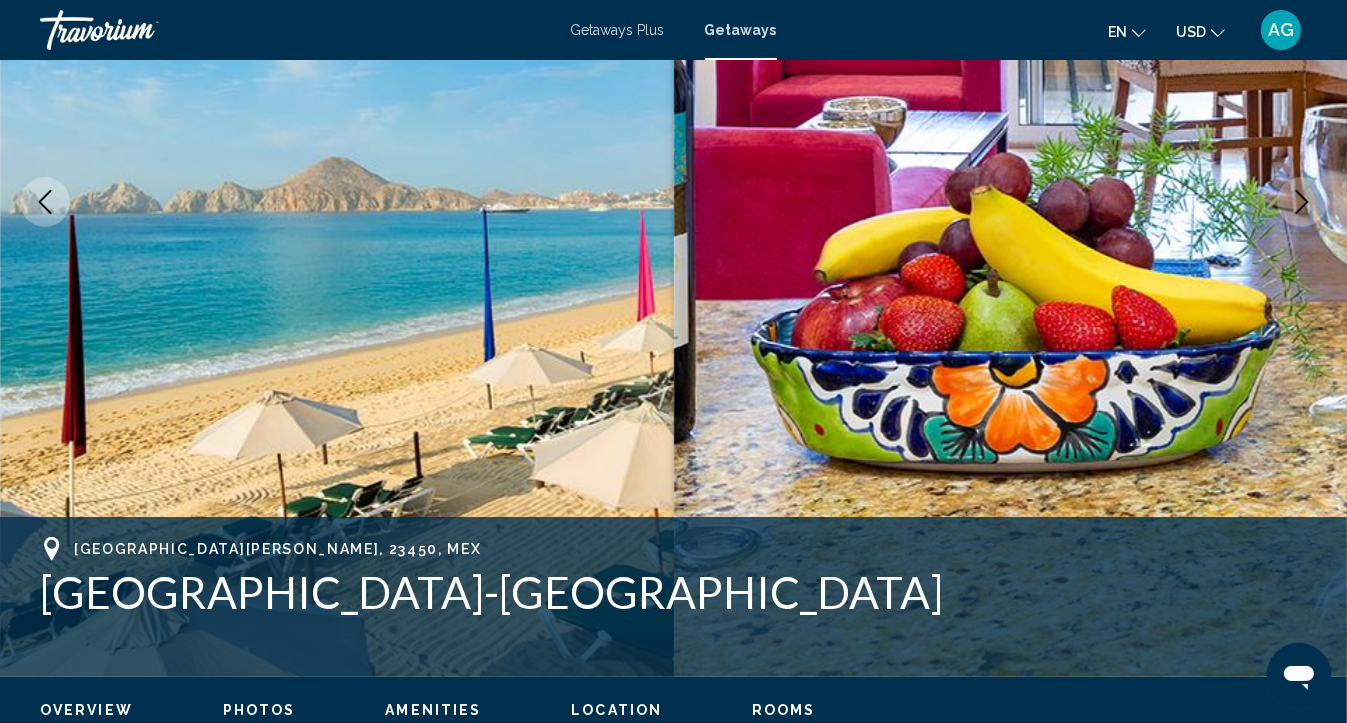 click 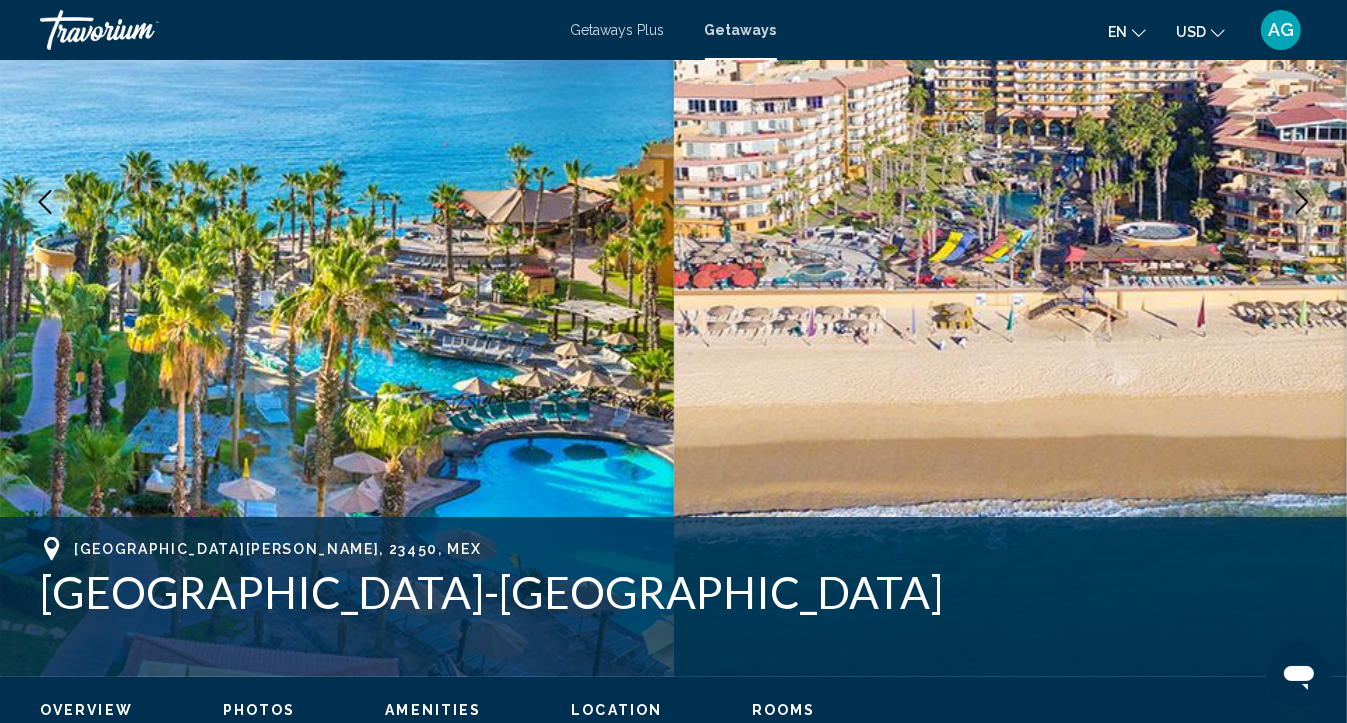 click 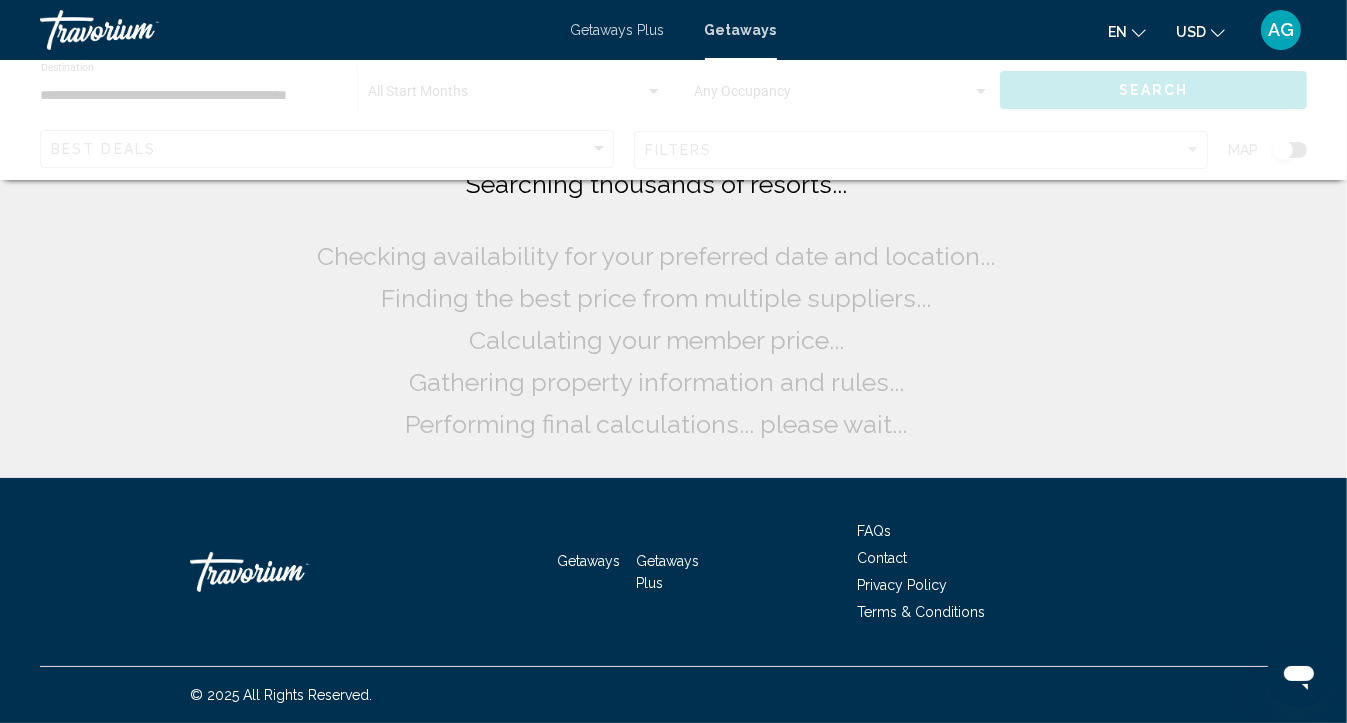 scroll, scrollTop: 0, scrollLeft: 0, axis: both 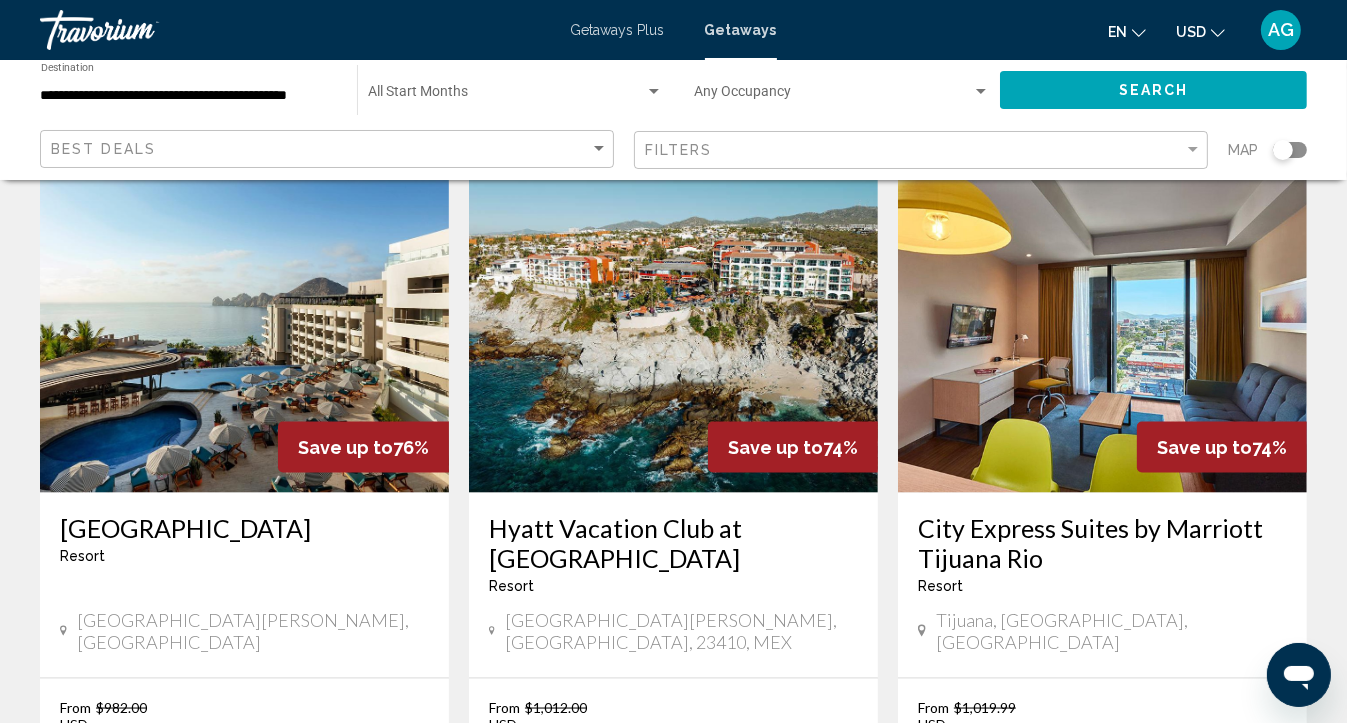 click on "View Resort" at bounding box center [265, 855] 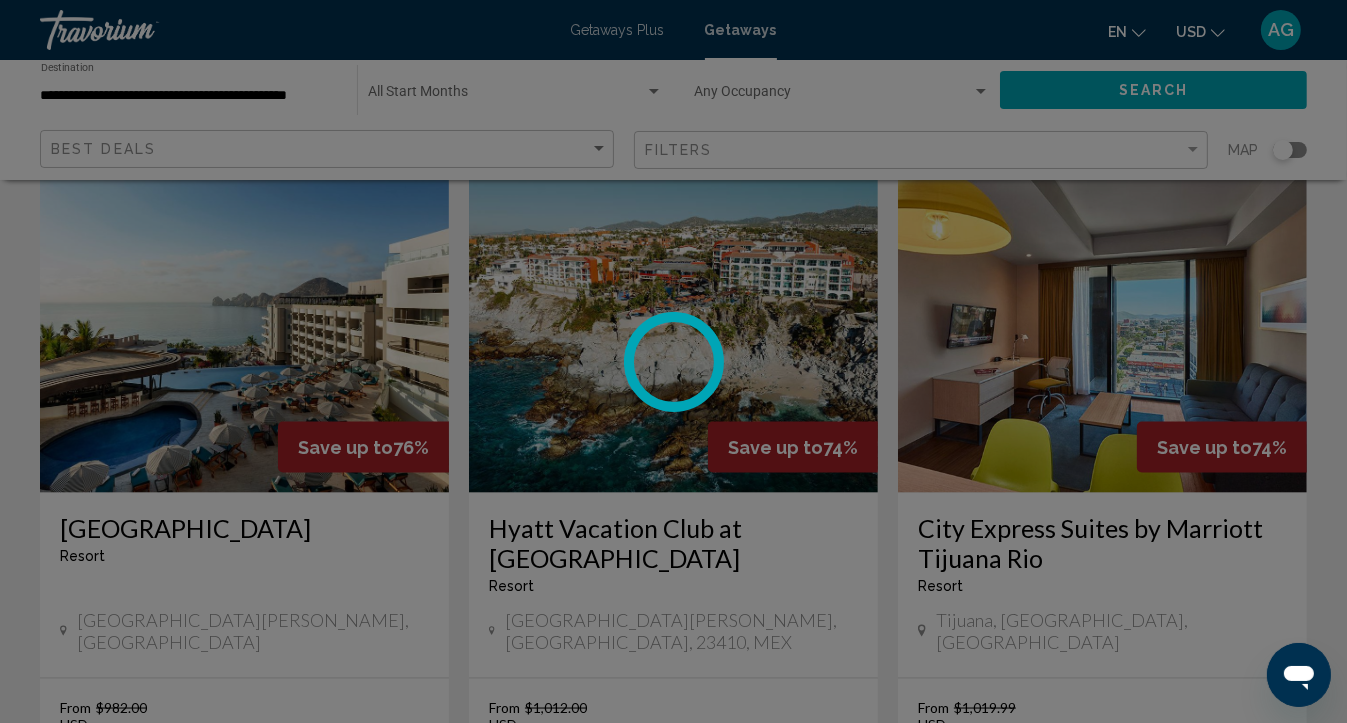 scroll, scrollTop: 173, scrollLeft: 0, axis: vertical 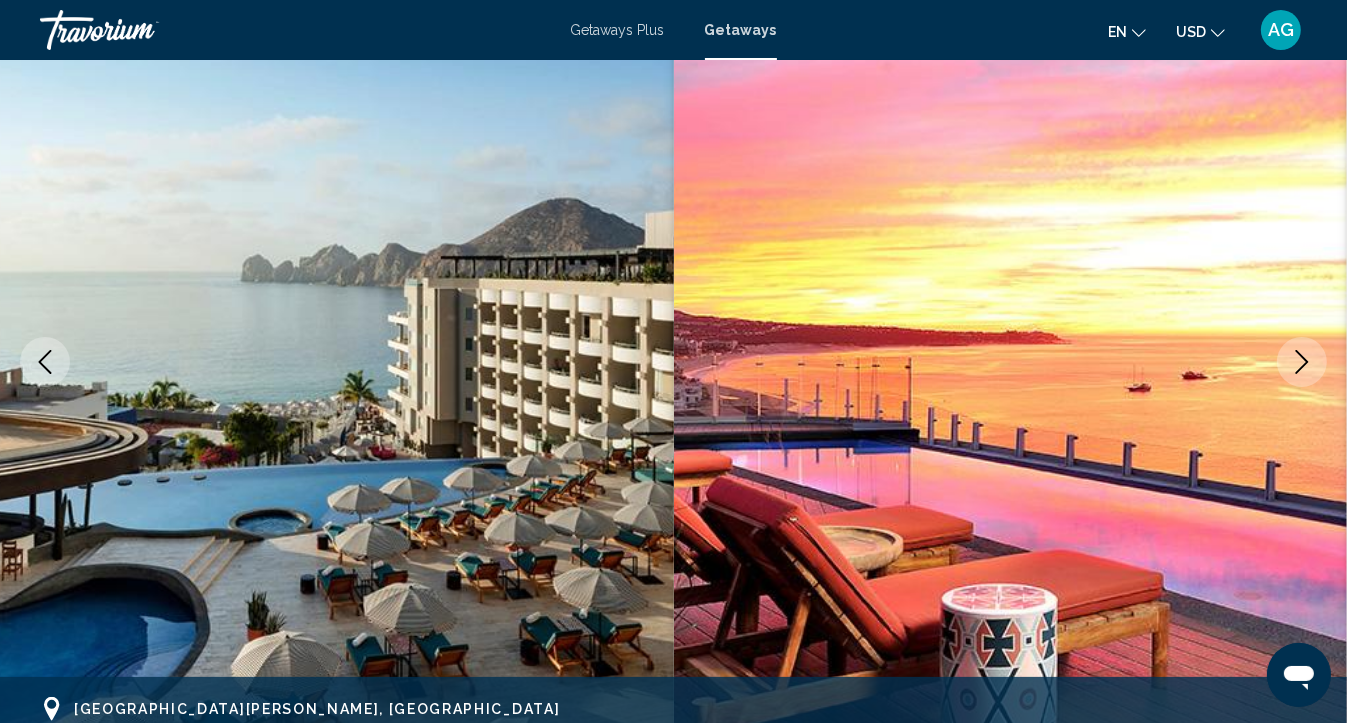 type 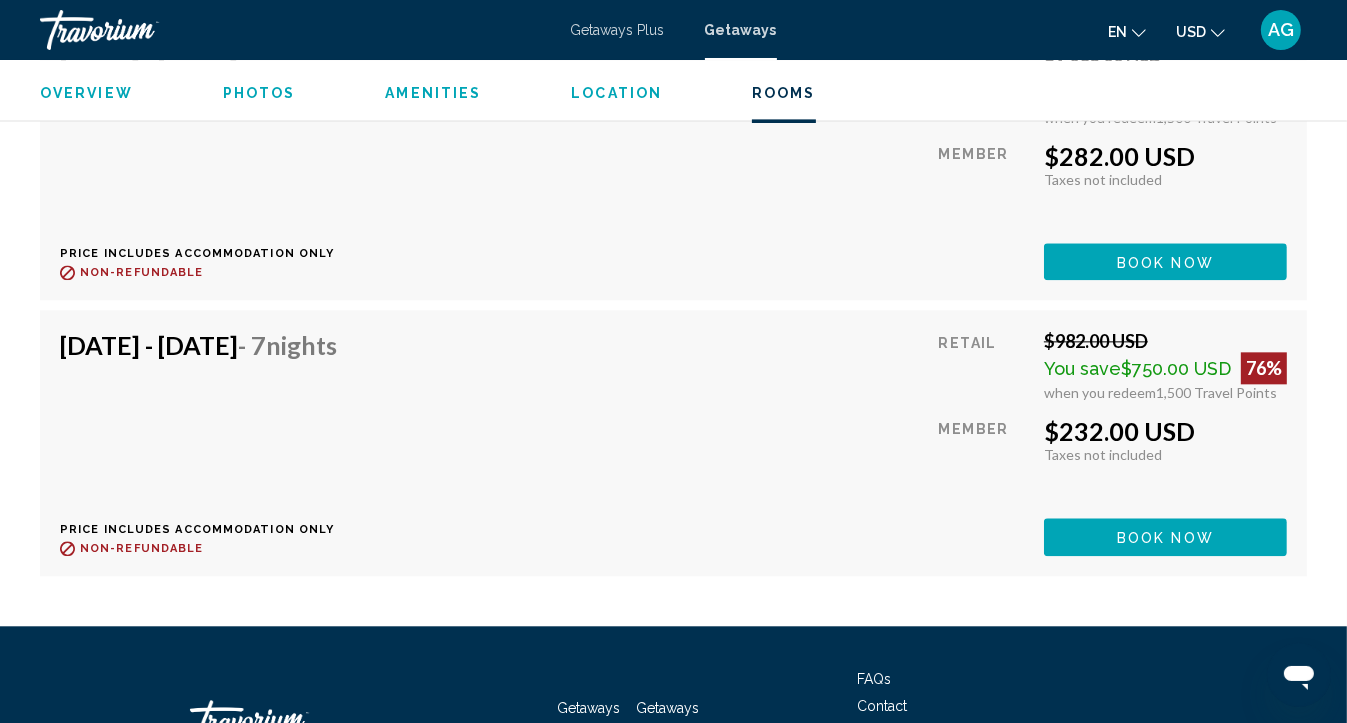 scroll, scrollTop: 4013, scrollLeft: 0, axis: vertical 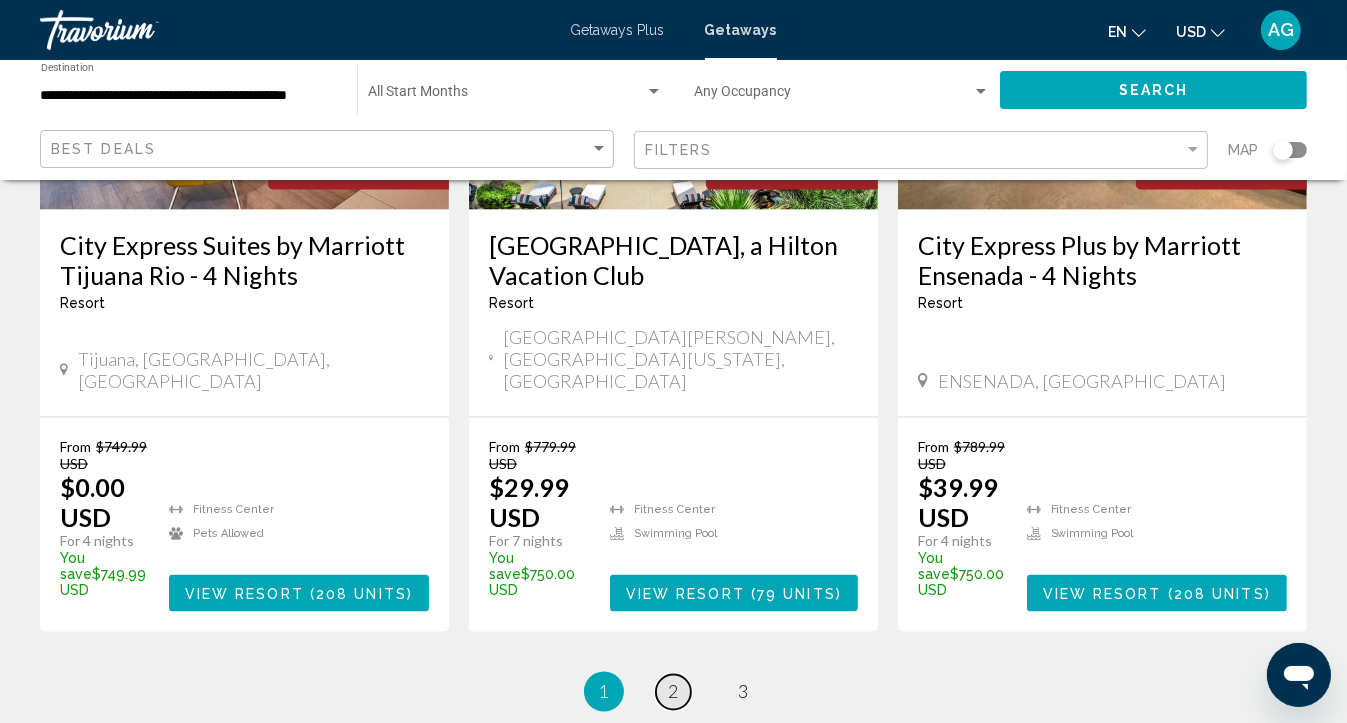 click on "2" at bounding box center [674, 692] 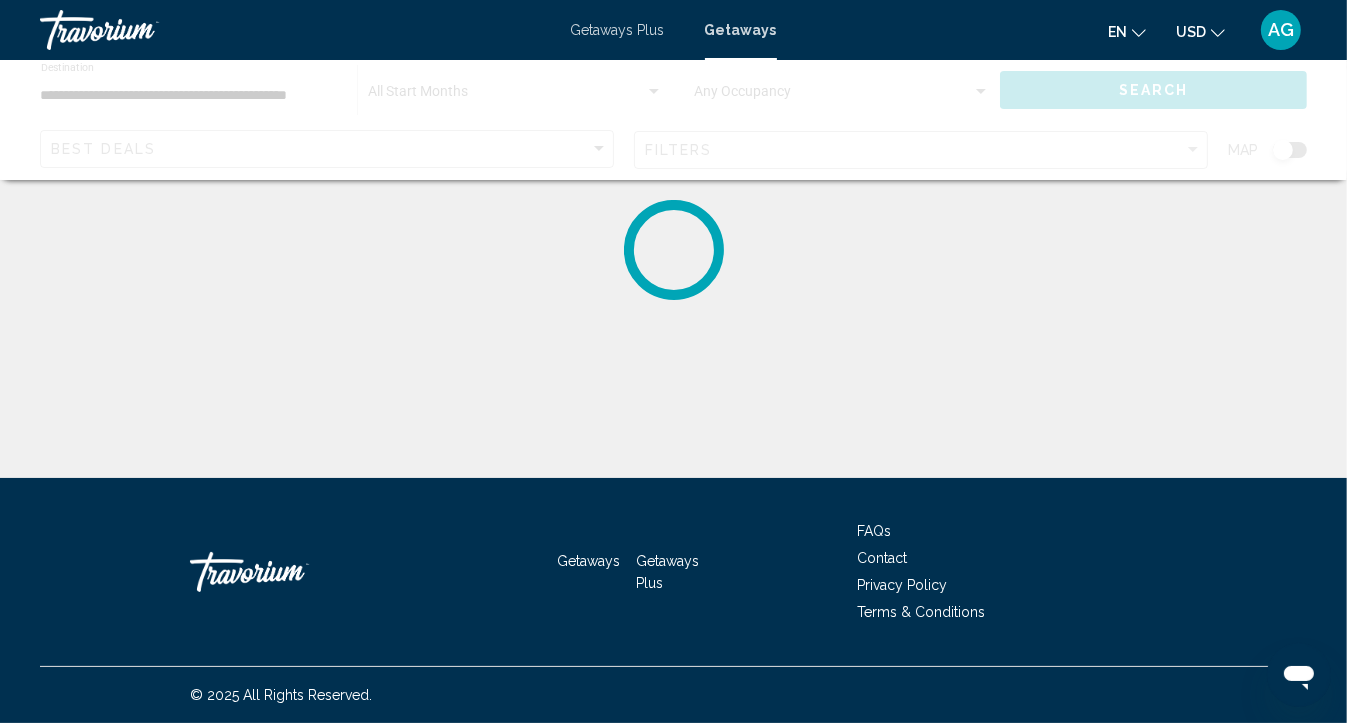 scroll, scrollTop: 0, scrollLeft: 0, axis: both 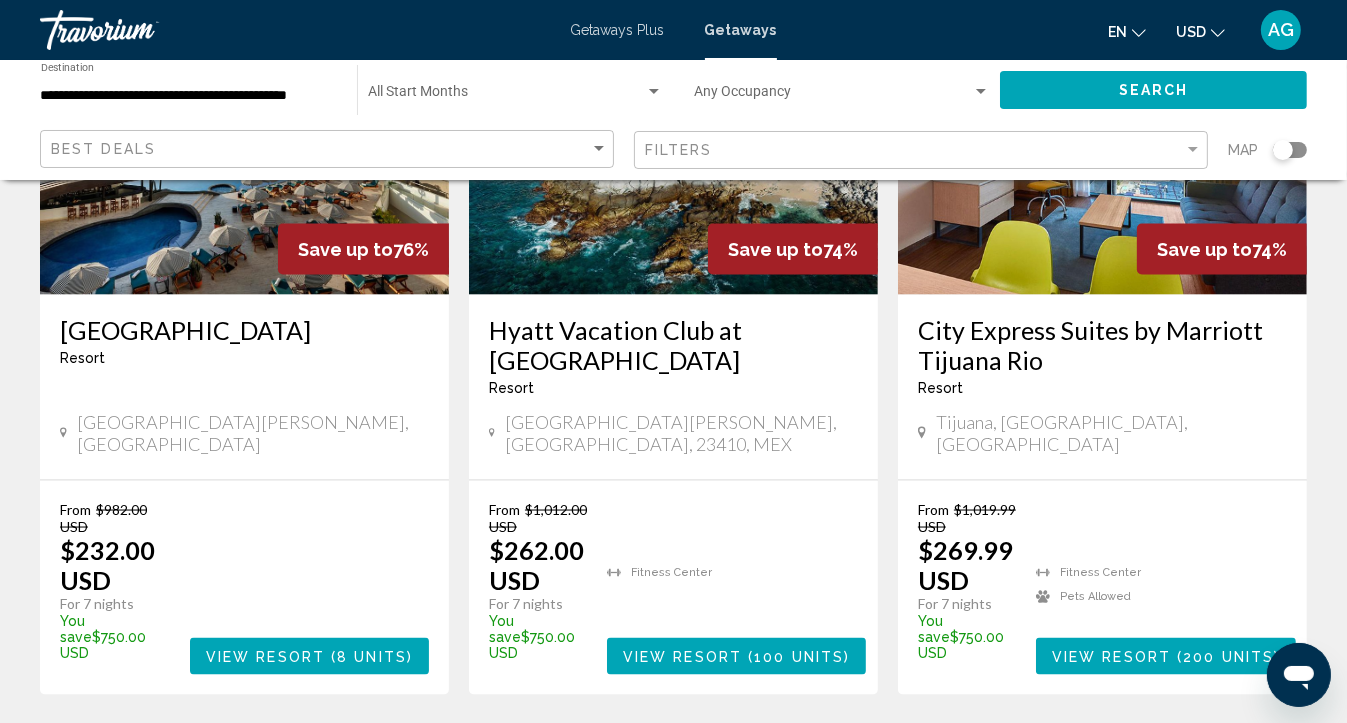 click on "3" at bounding box center (744, 755) 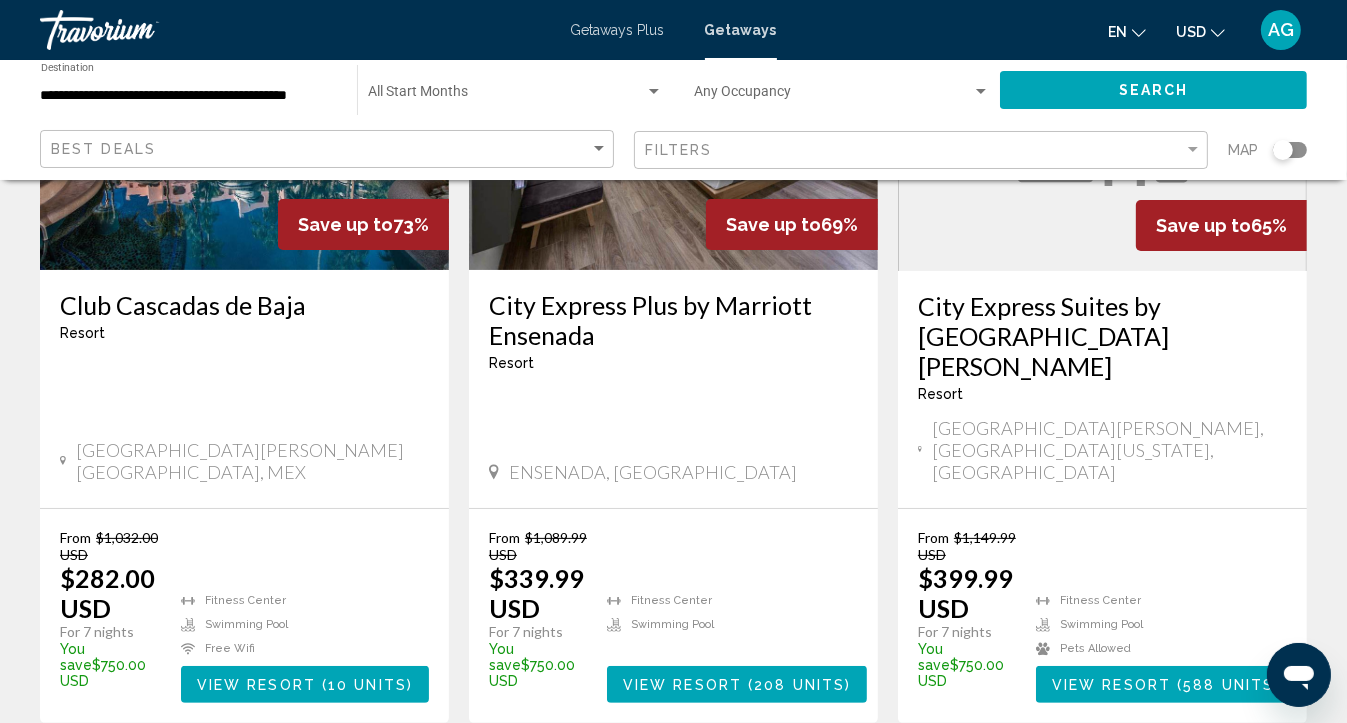 scroll, scrollTop: 360, scrollLeft: 0, axis: vertical 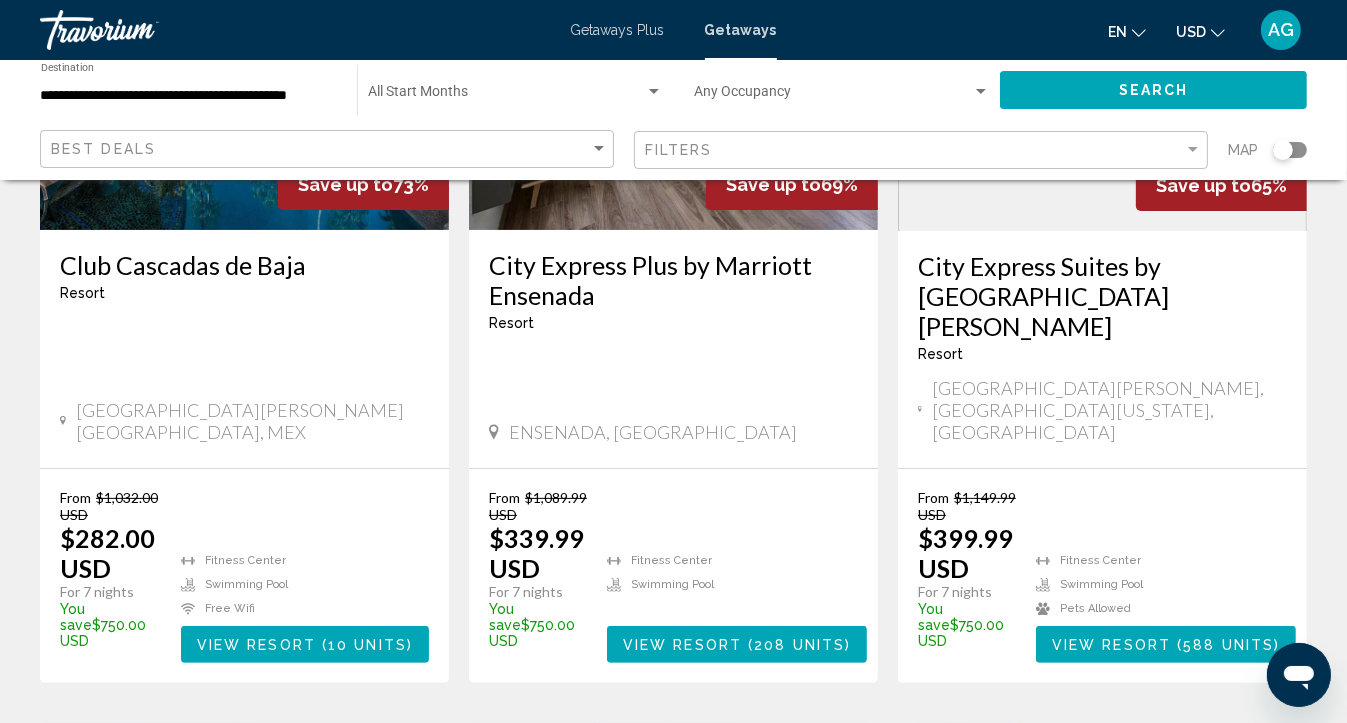 click on "View Resort" at bounding box center [256, 645] 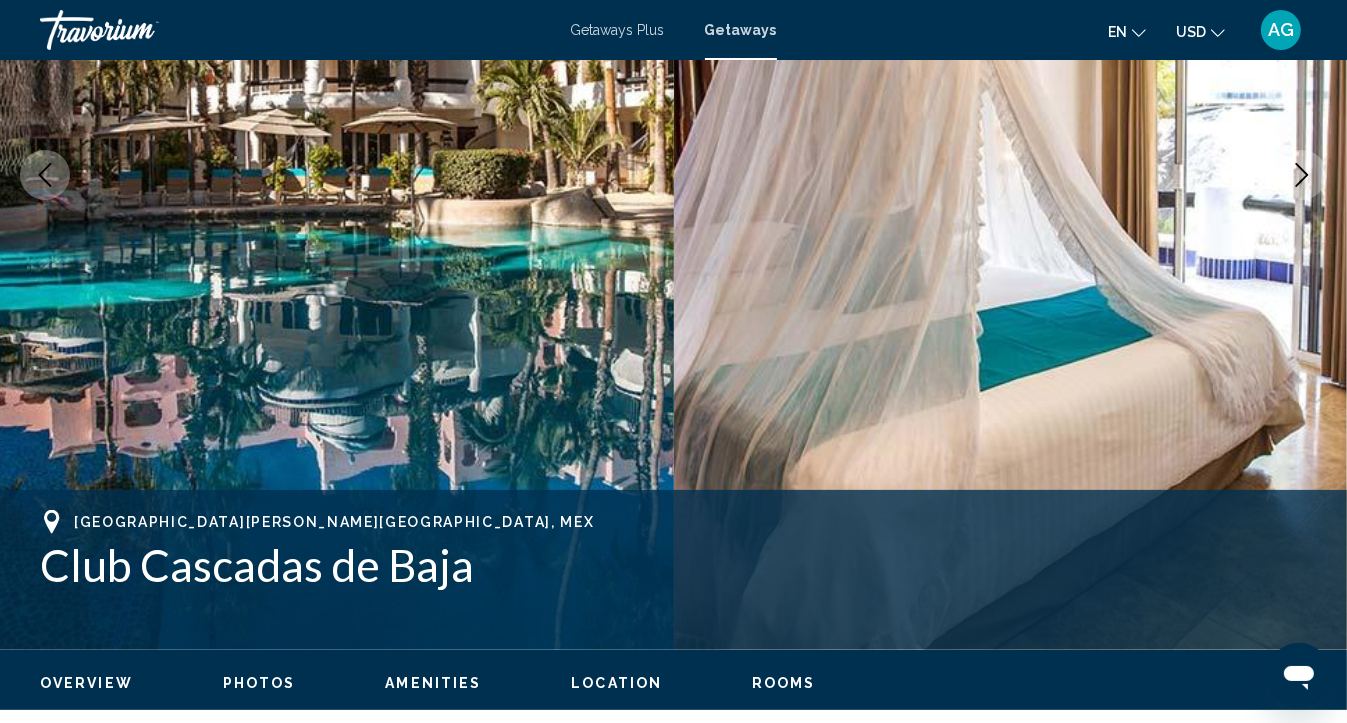 scroll, scrollTop: 173, scrollLeft: 0, axis: vertical 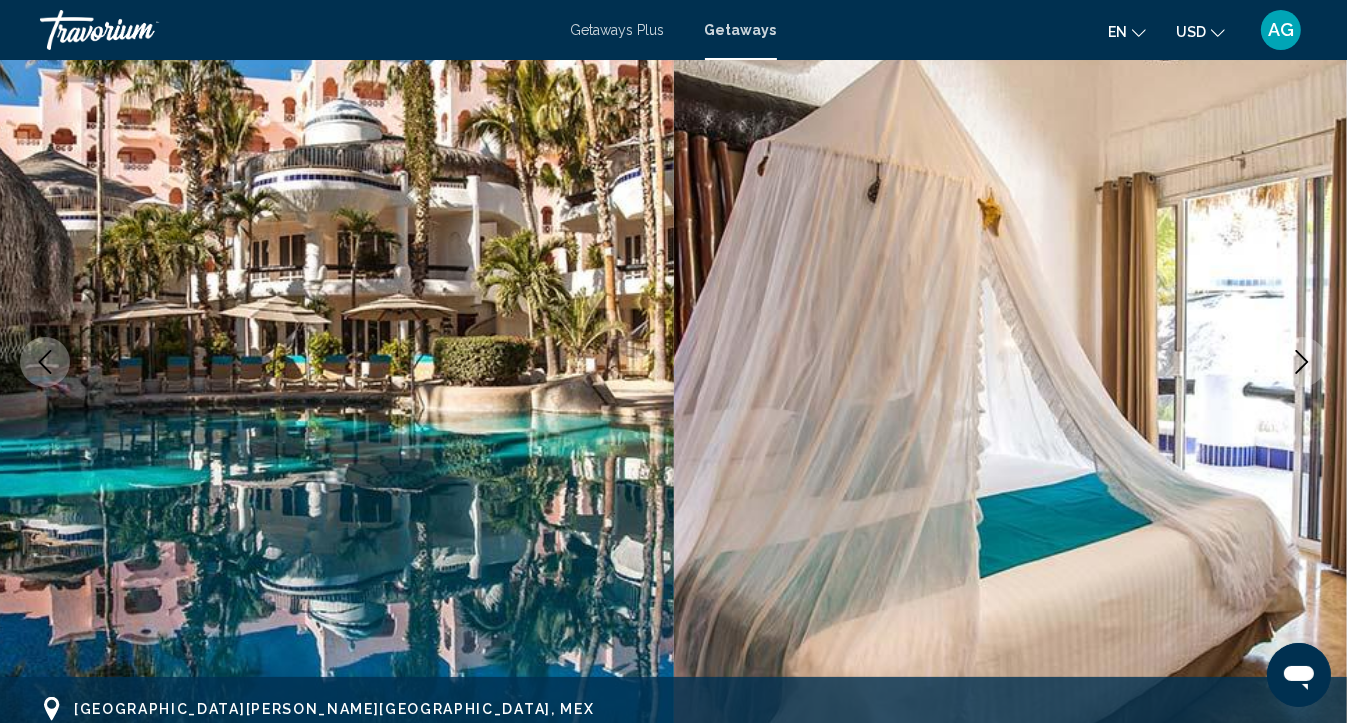 click 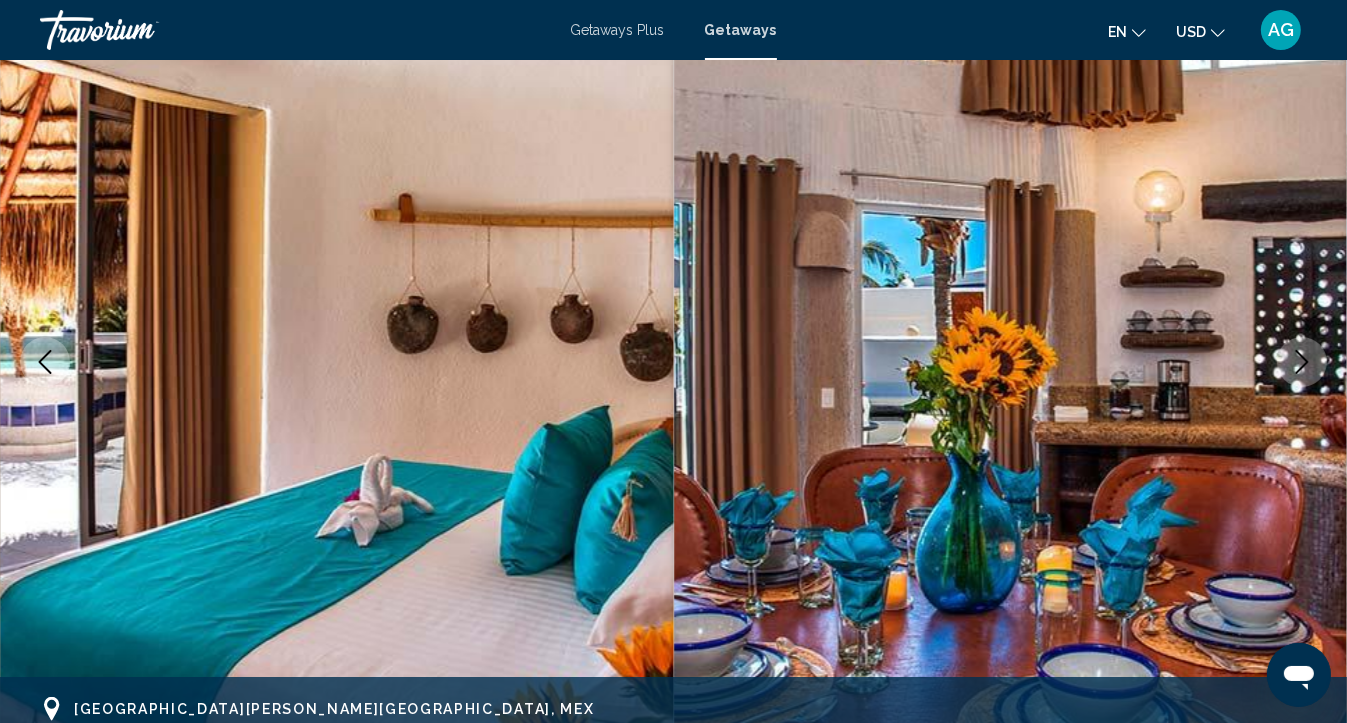 click 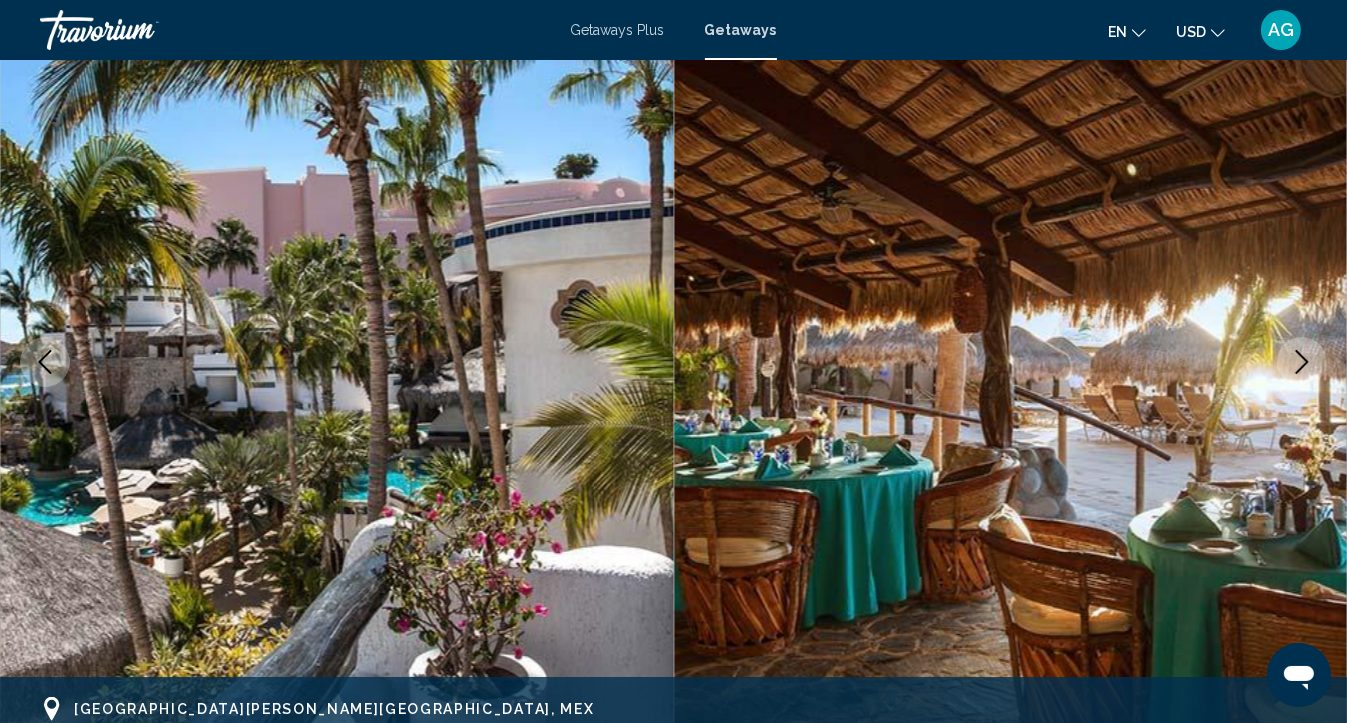click 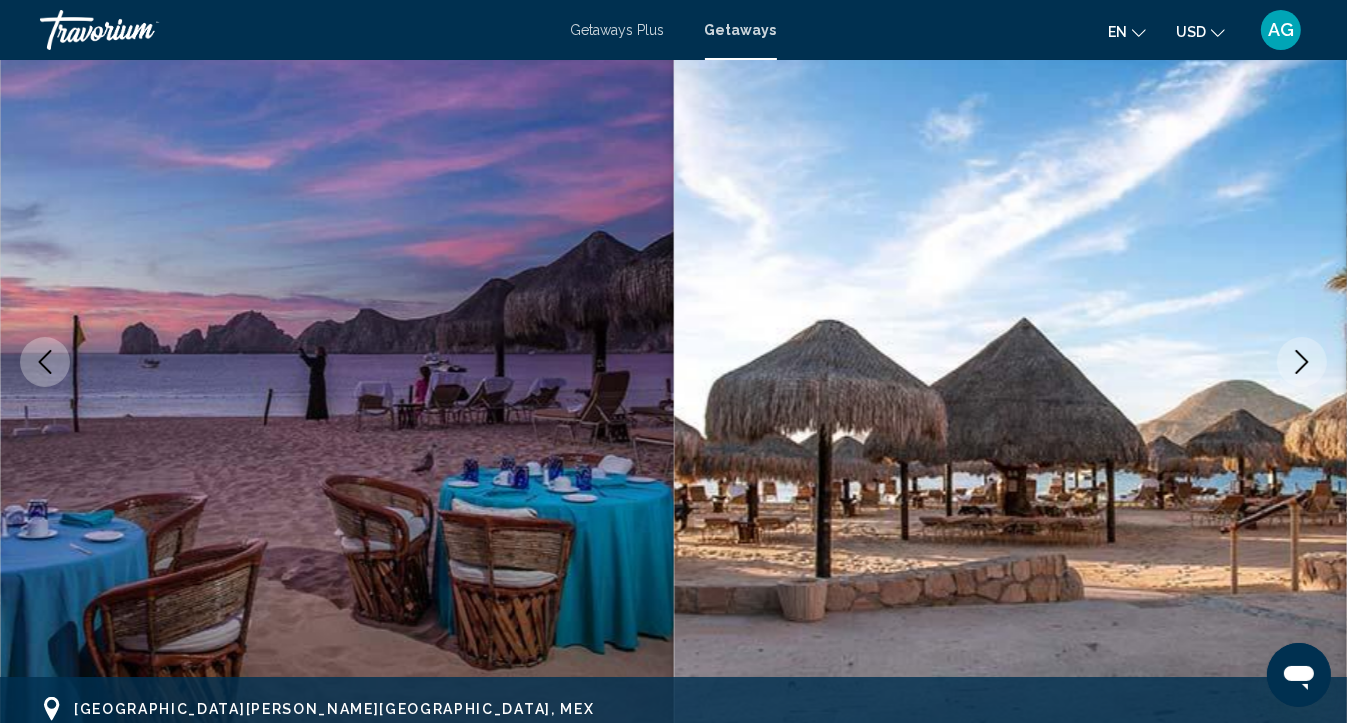 click 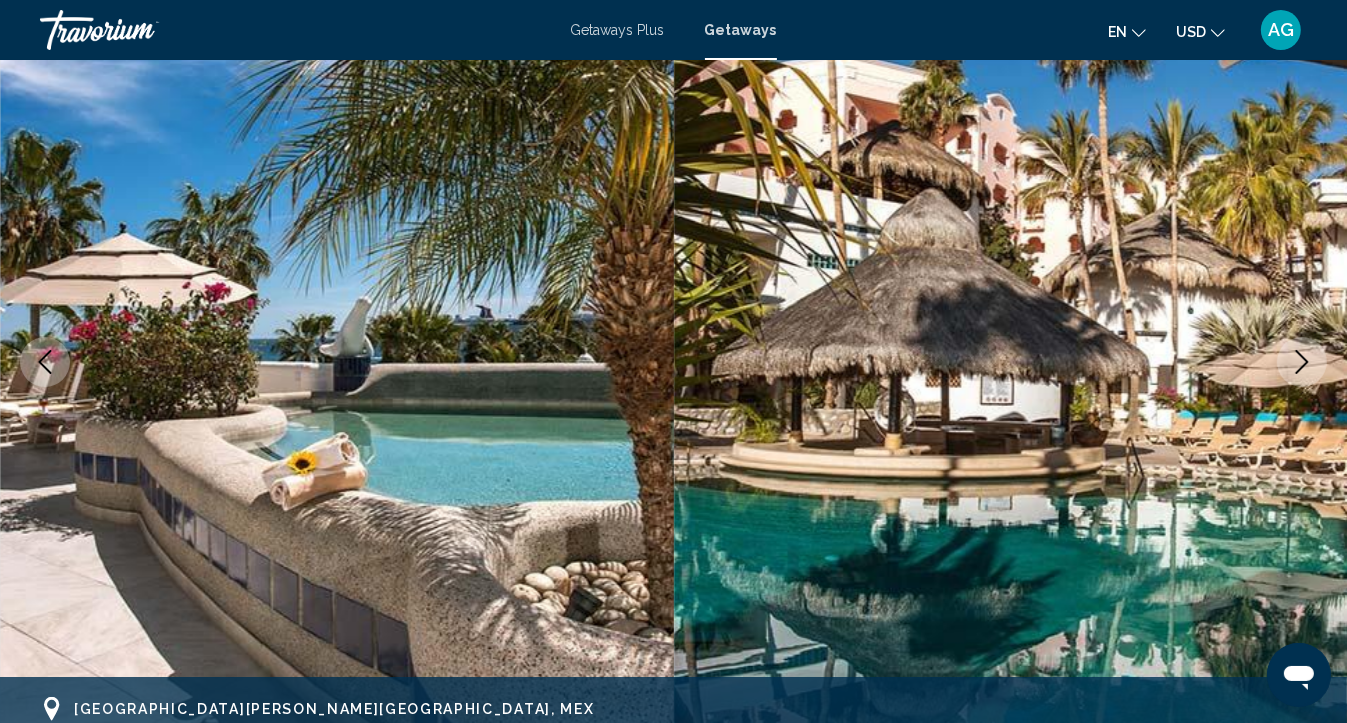 click 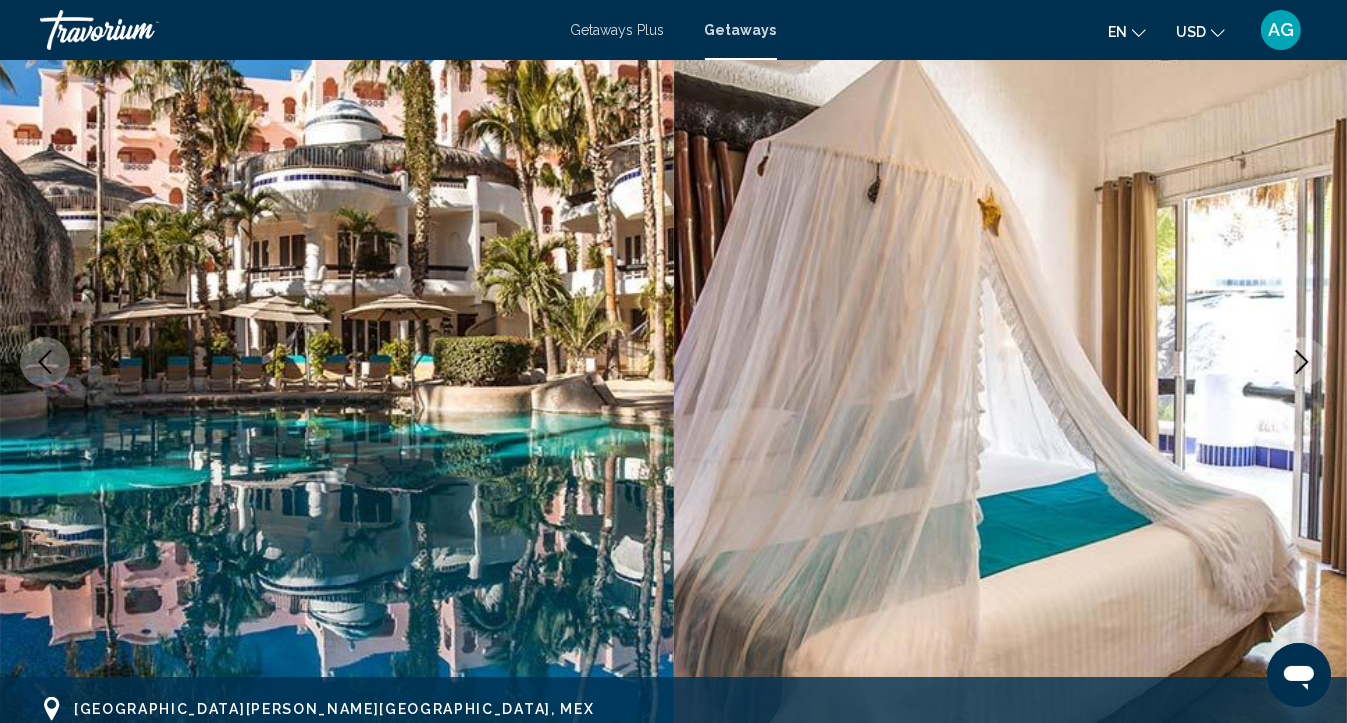 click 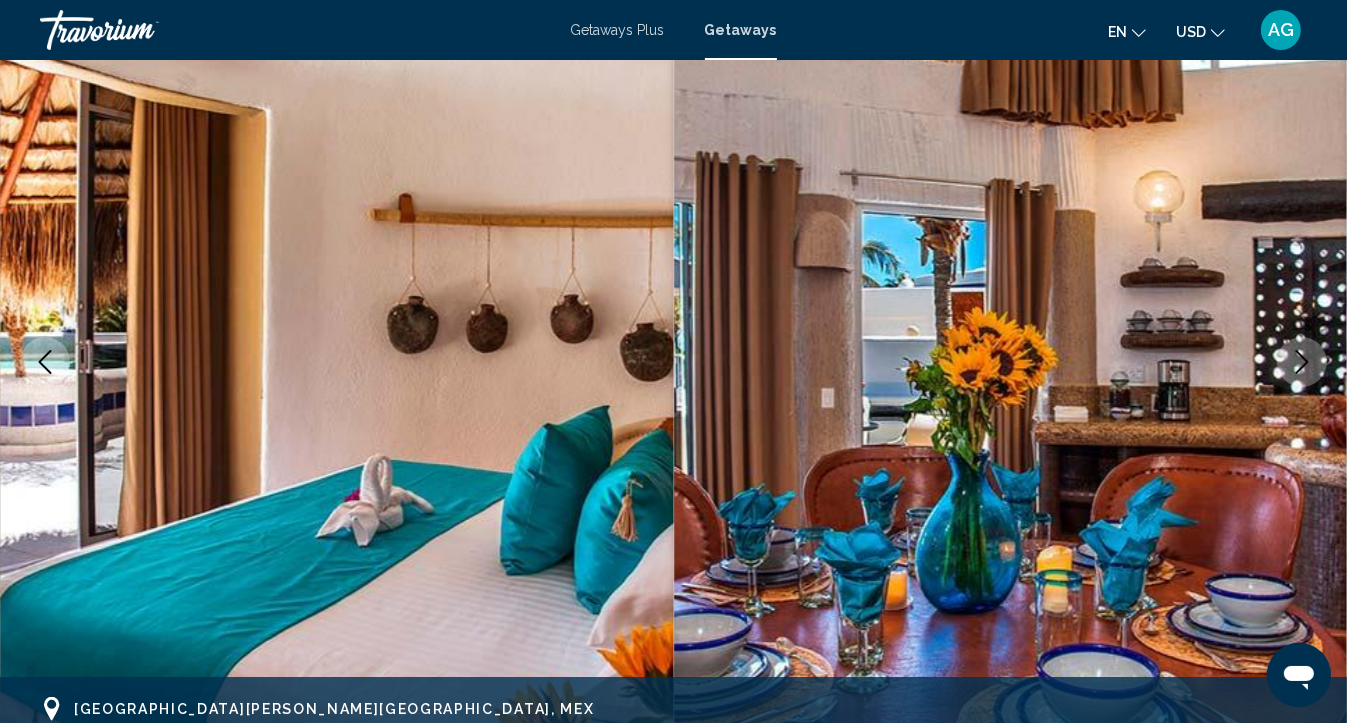 click 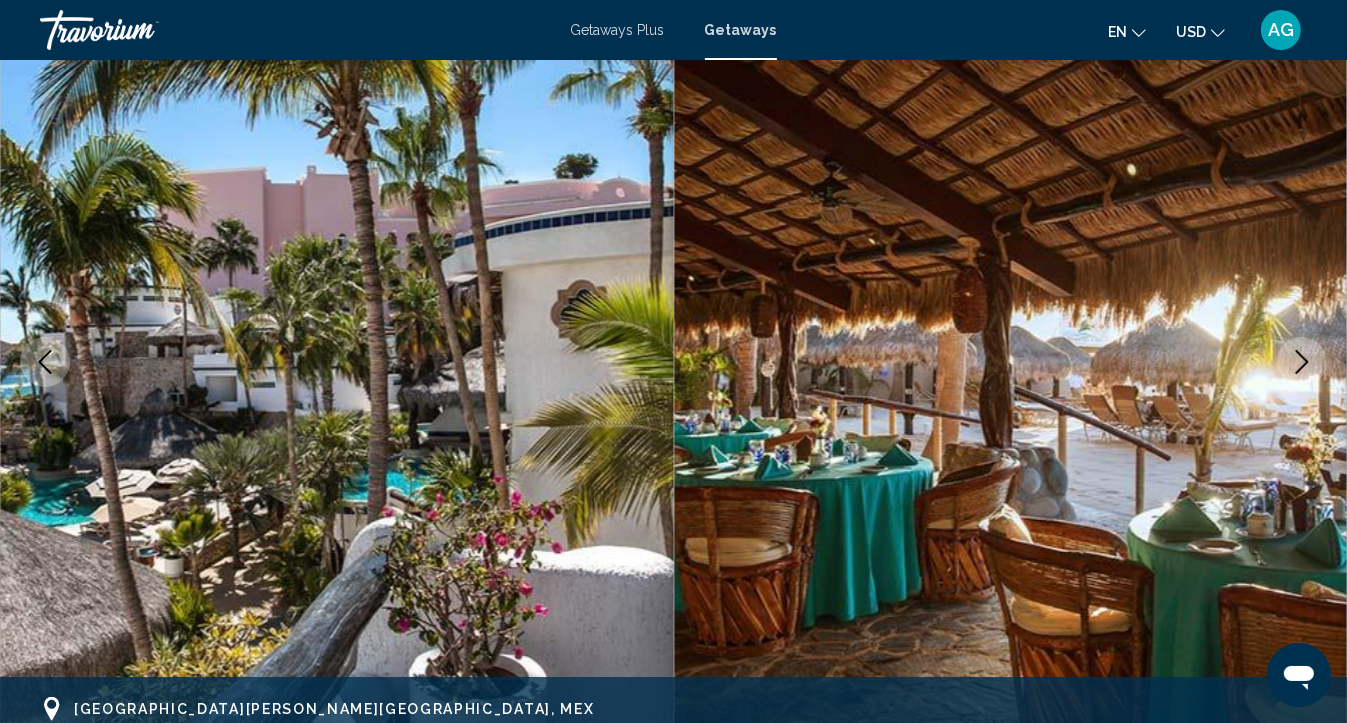 click 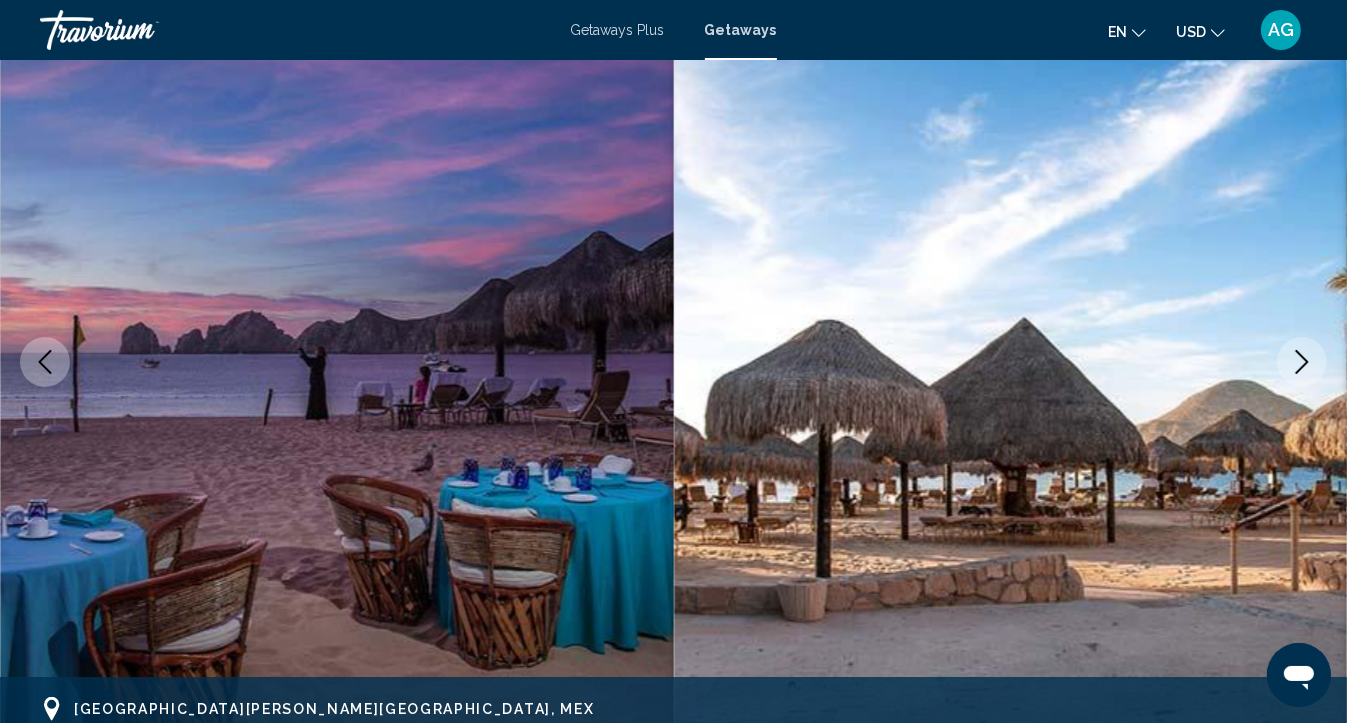click 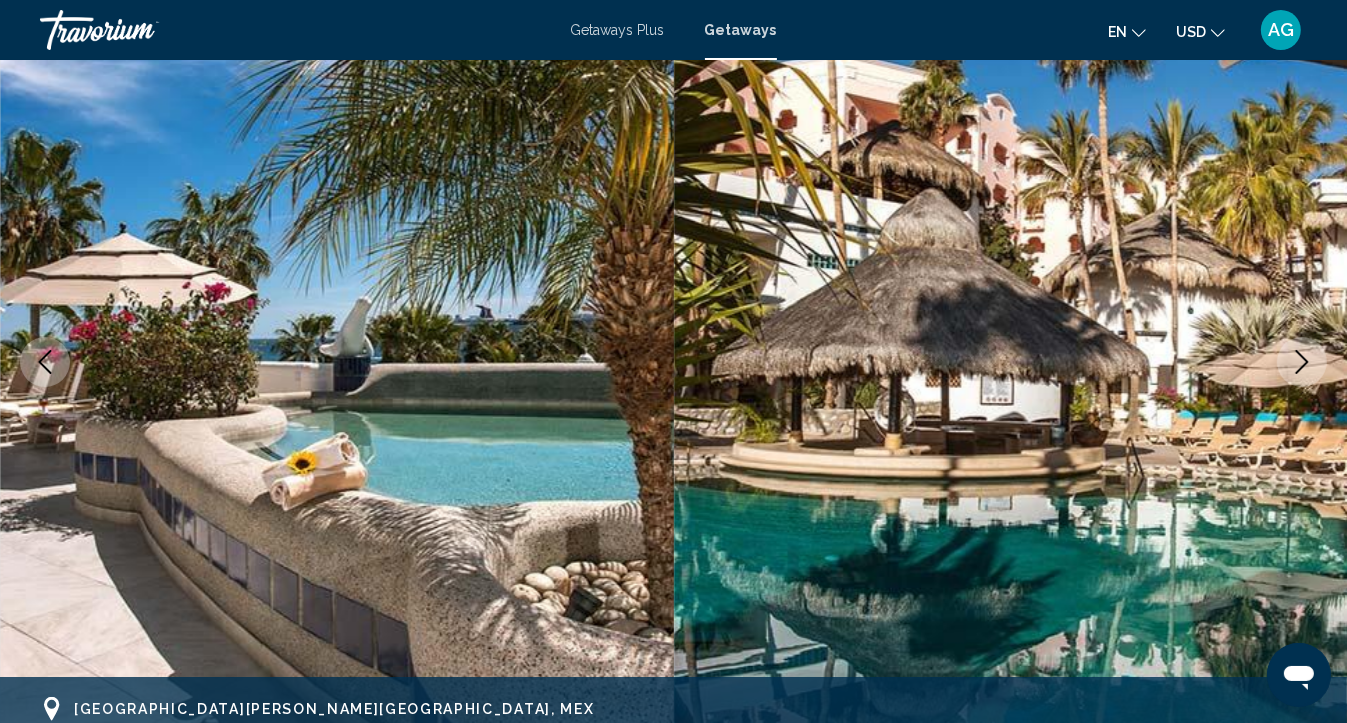 click 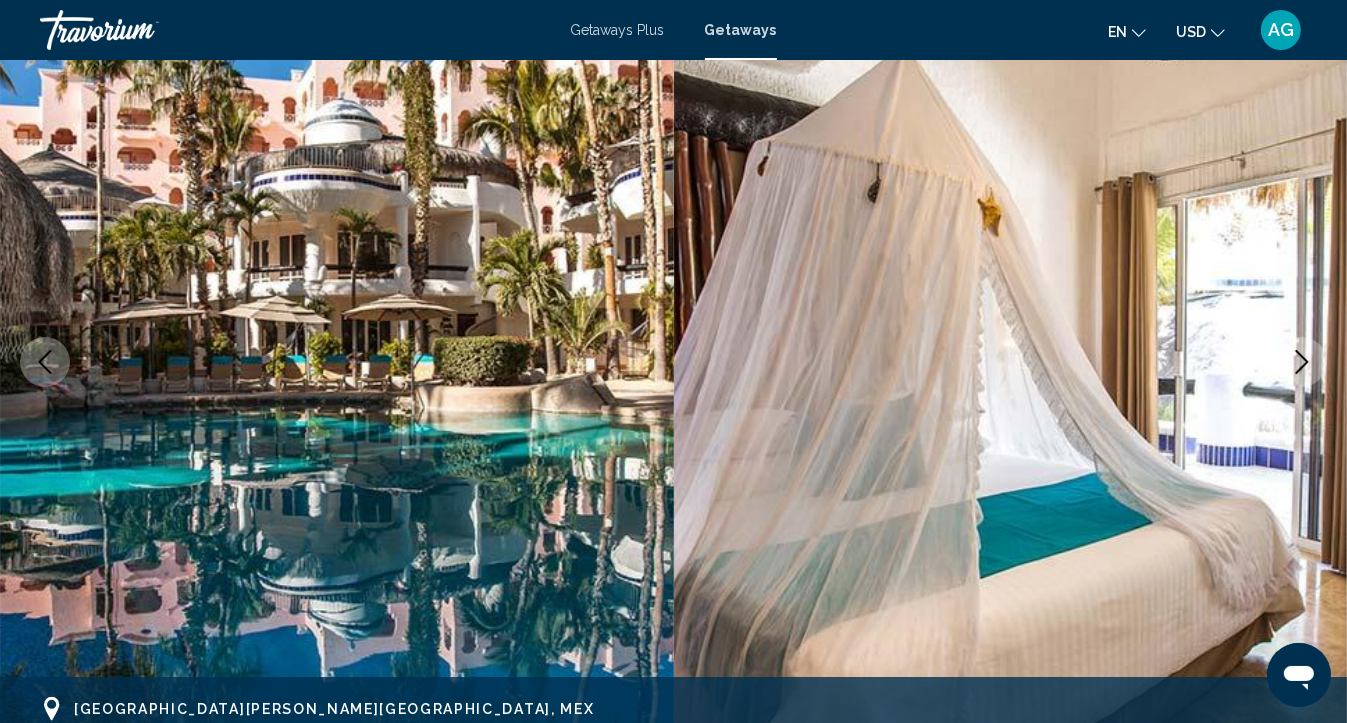 click 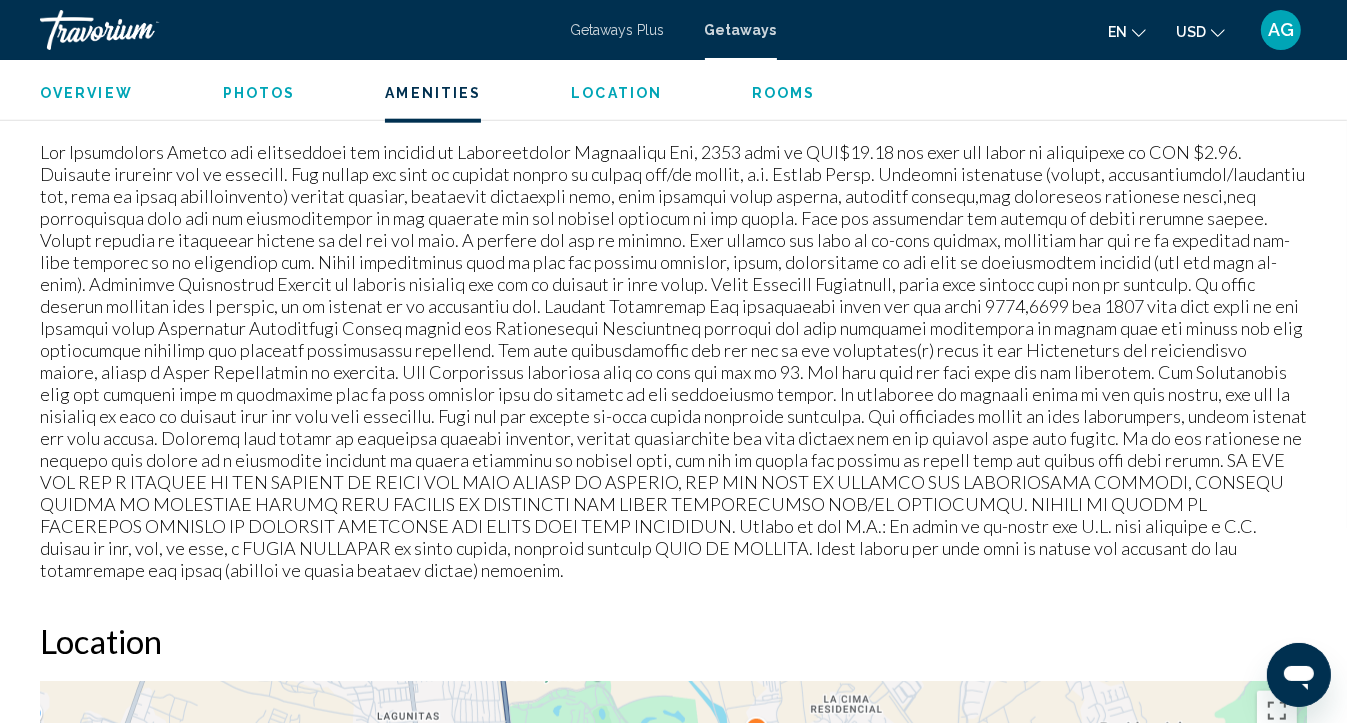 scroll, scrollTop: 1616, scrollLeft: 0, axis: vertical 